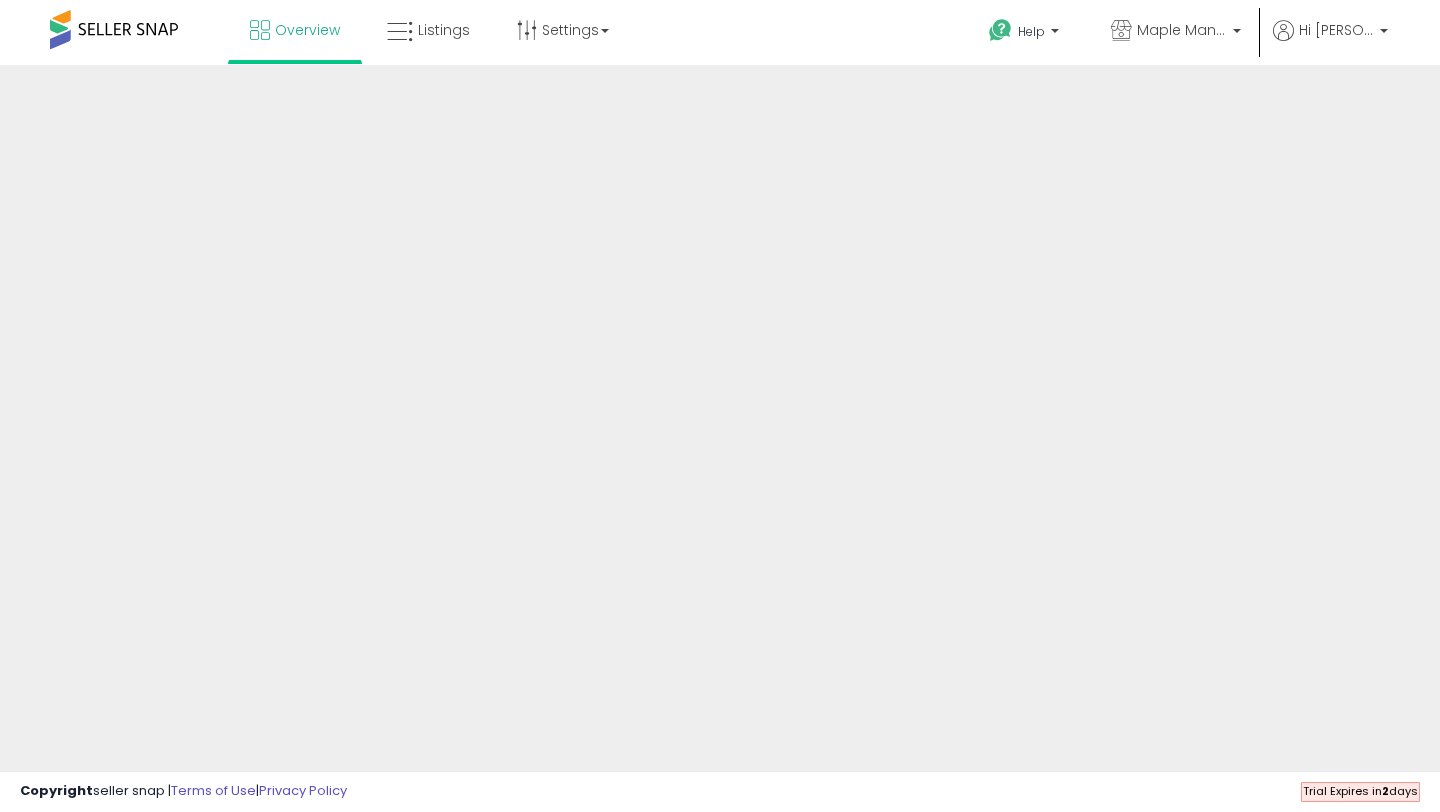 scroll, scrollTop: 0, scrollLeft: 0, axis: both 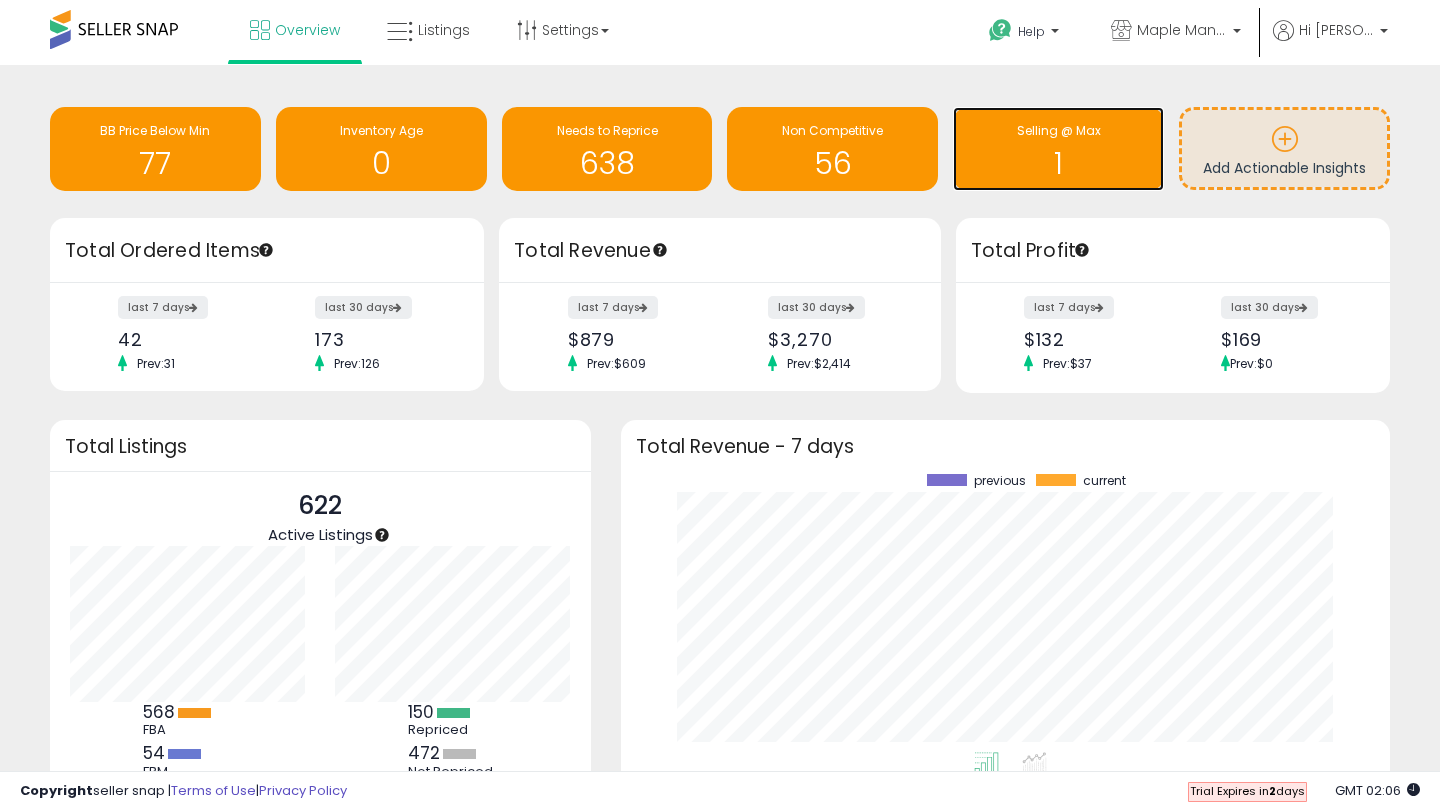 click on "1" at bounding box center (1058, 163) 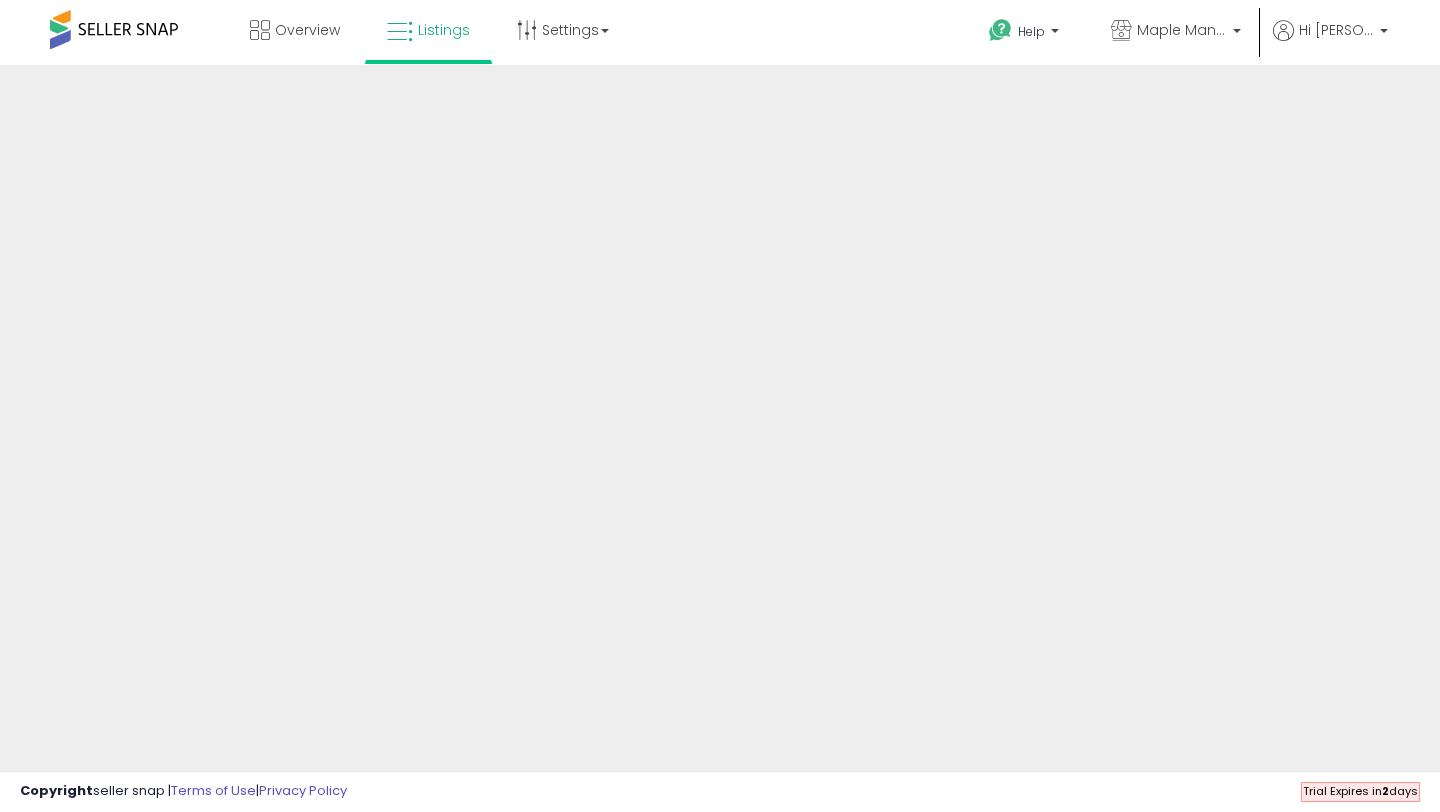 scroll, scrollTop: 0, scrollLeft: 0, axis: both 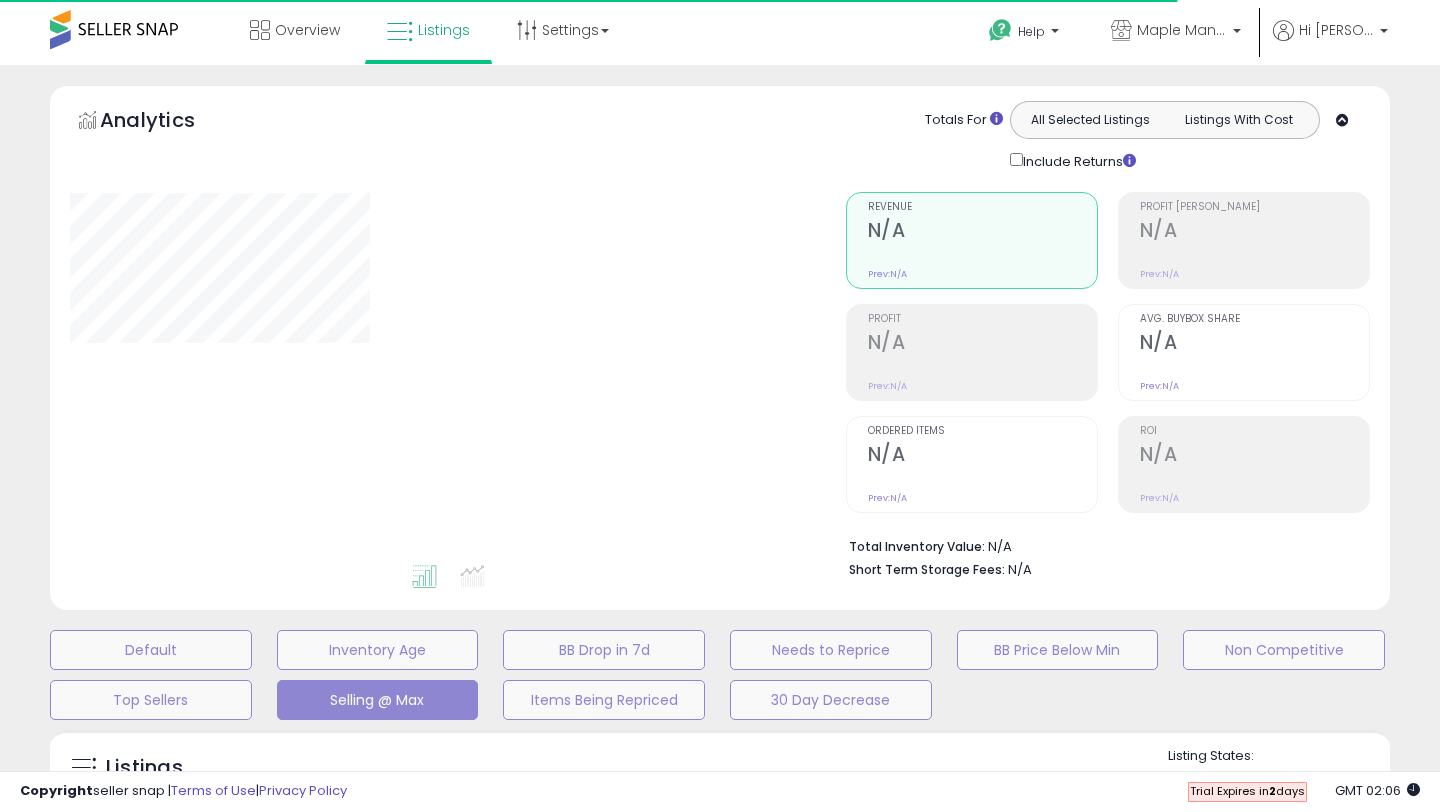 select on "**" 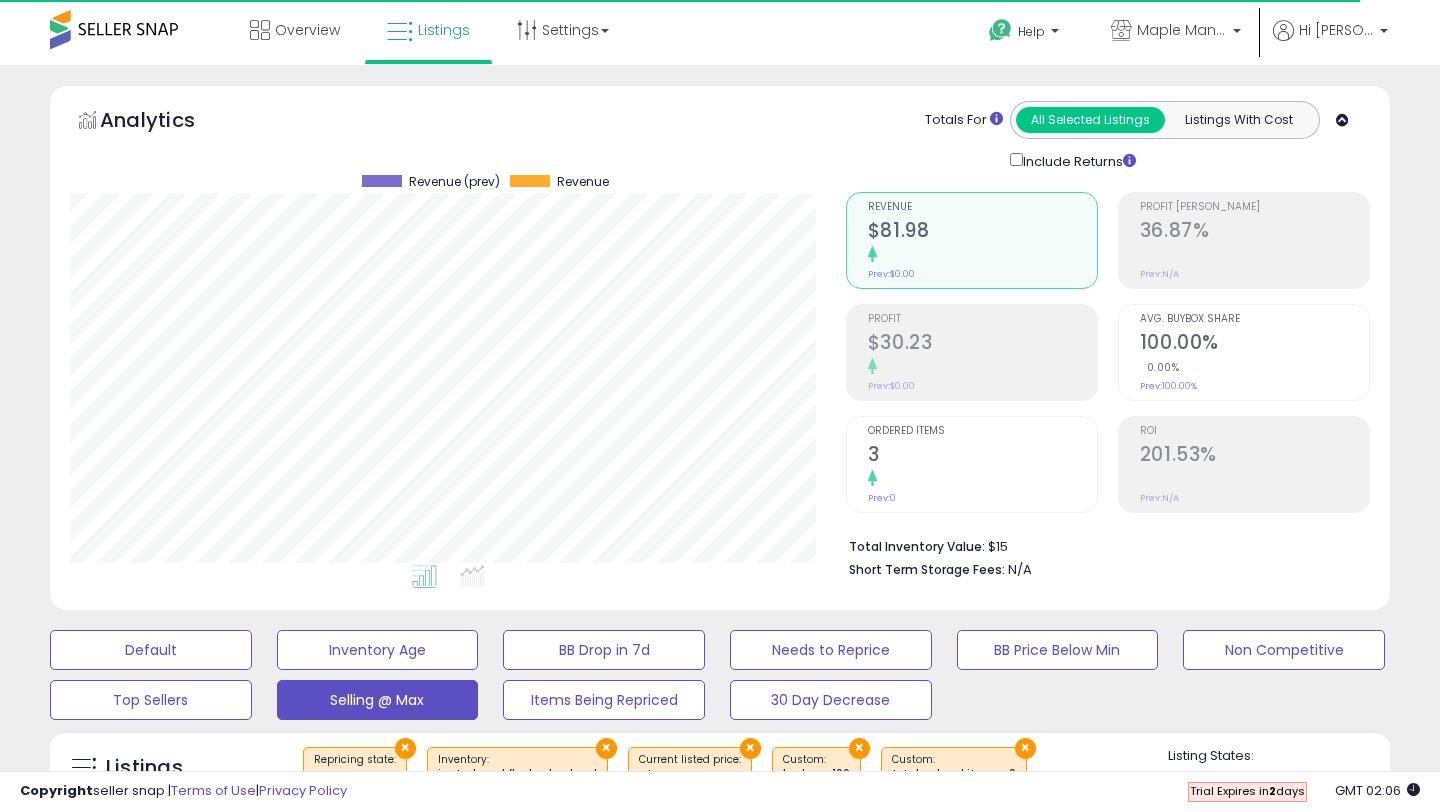 scroll, scrollTop: 999590, scrollLeft: 999224, axis: both 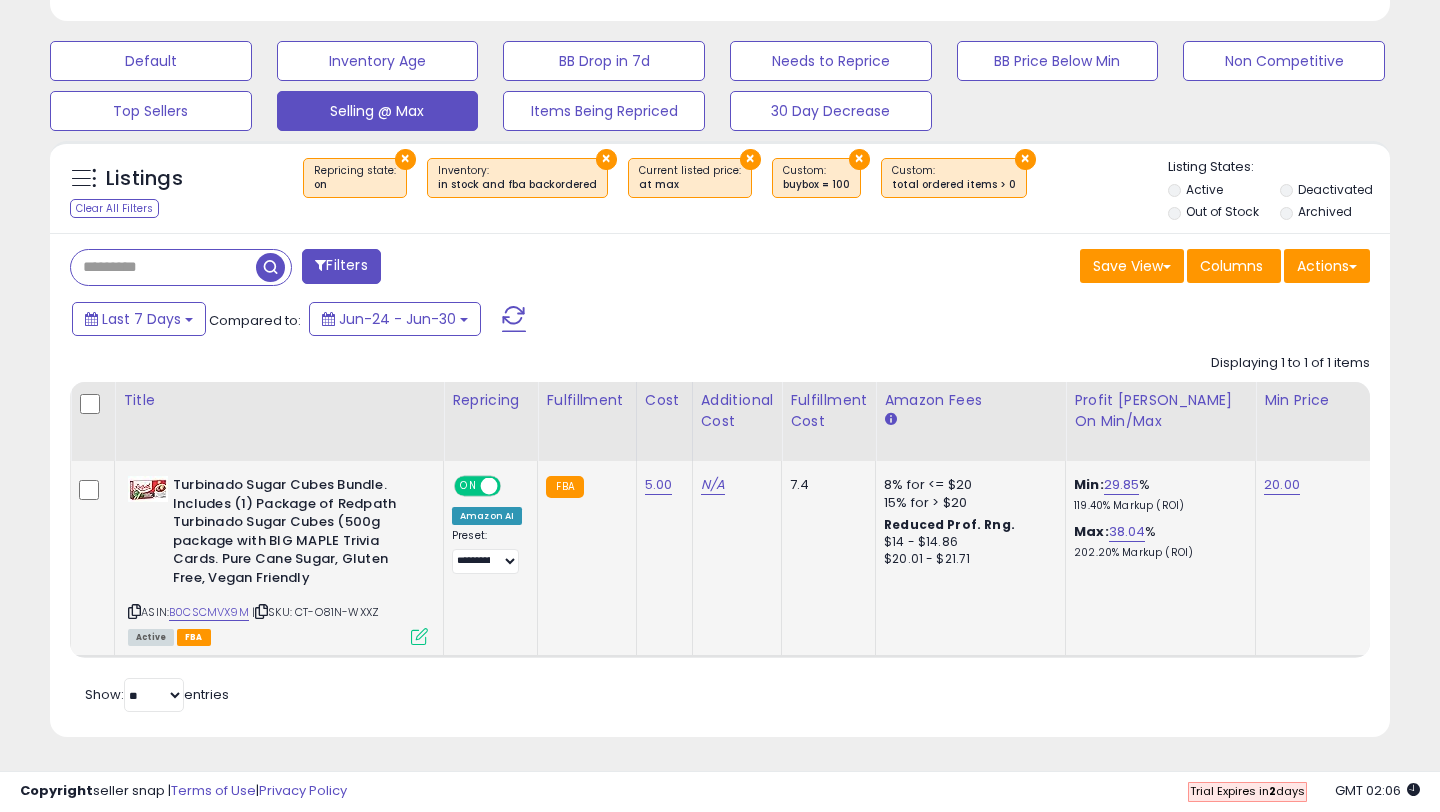 click at bounding box center [419, 636] 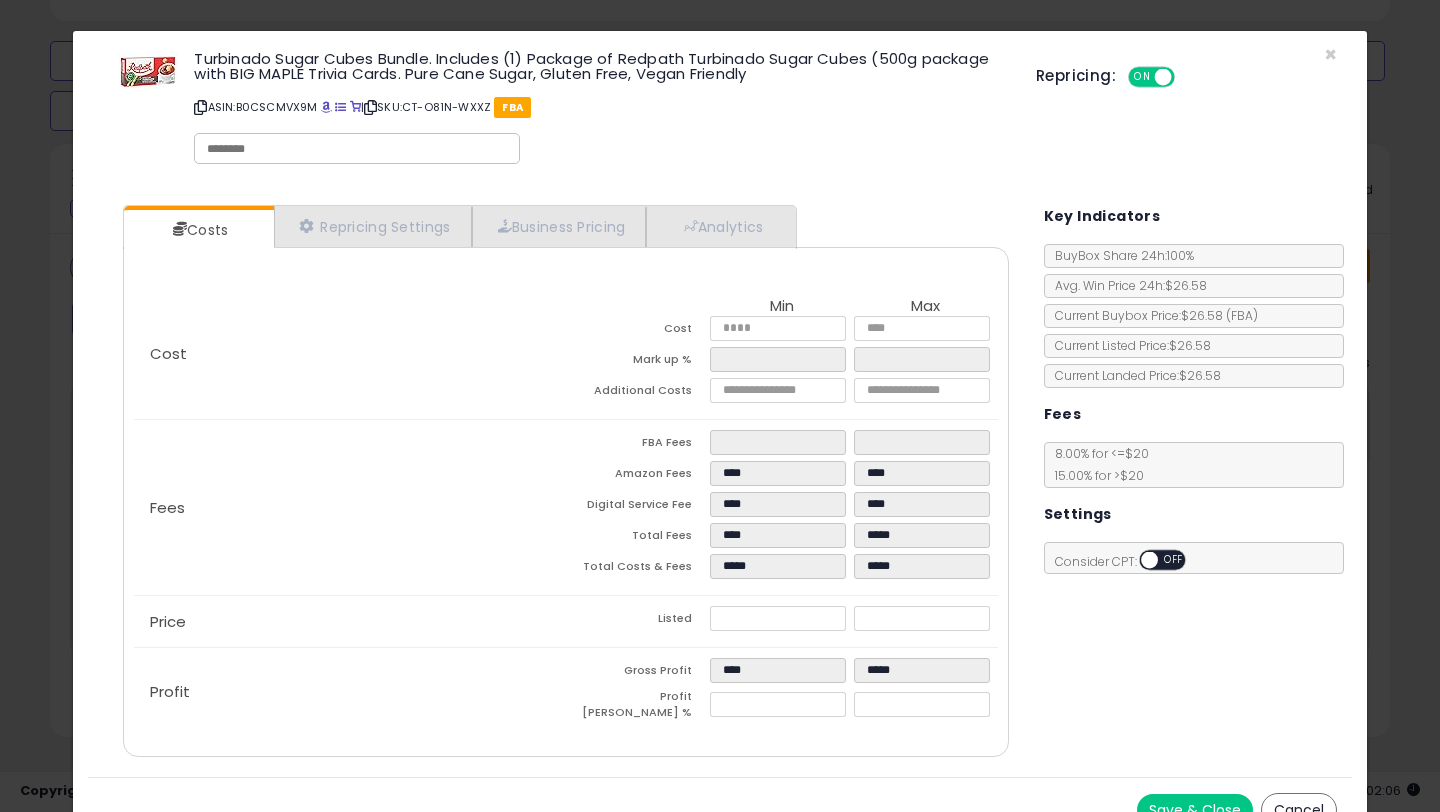 scroll, scrollTop: 24, scrollLeft: 0, axis: vertical 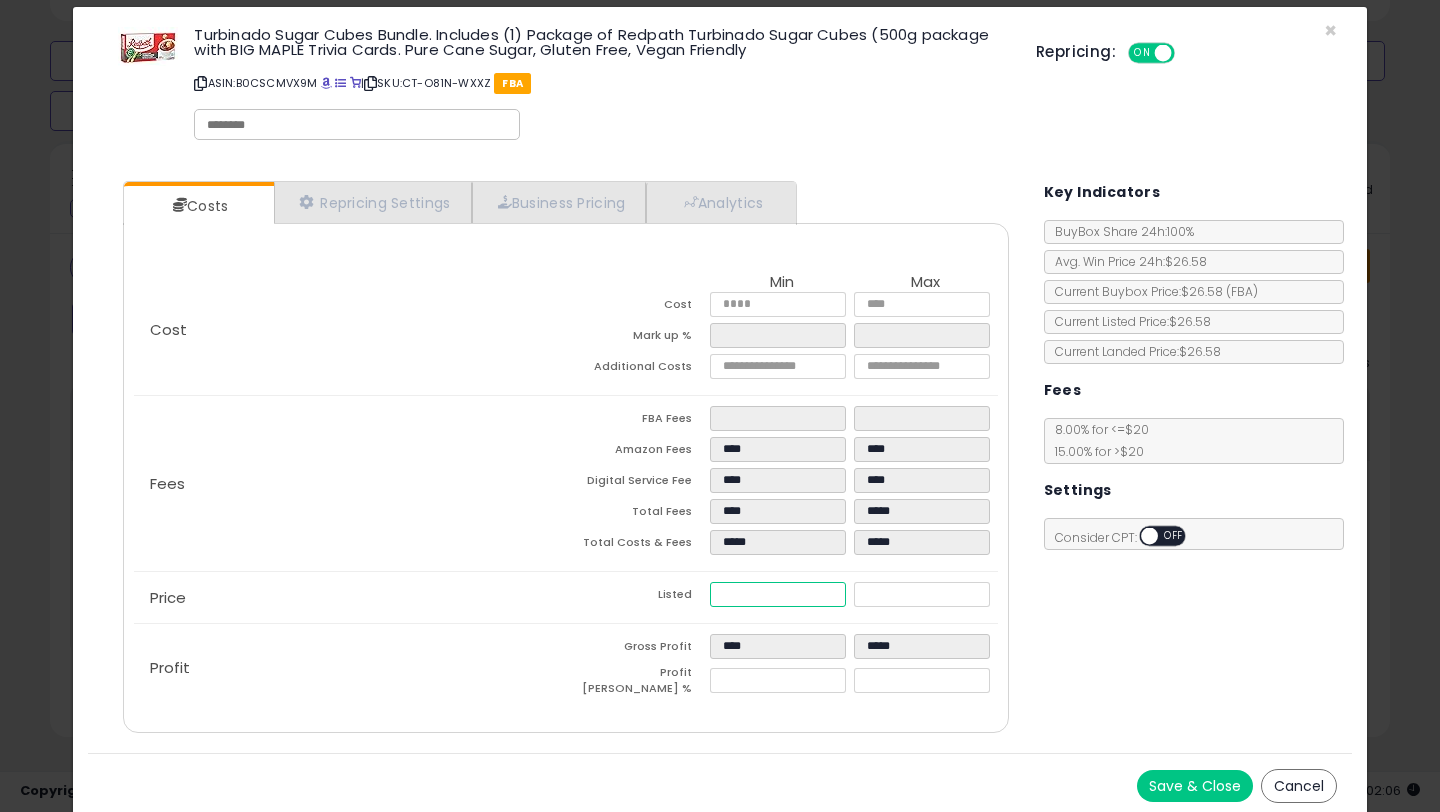 click on "*****" at bounding box center [778, 594] 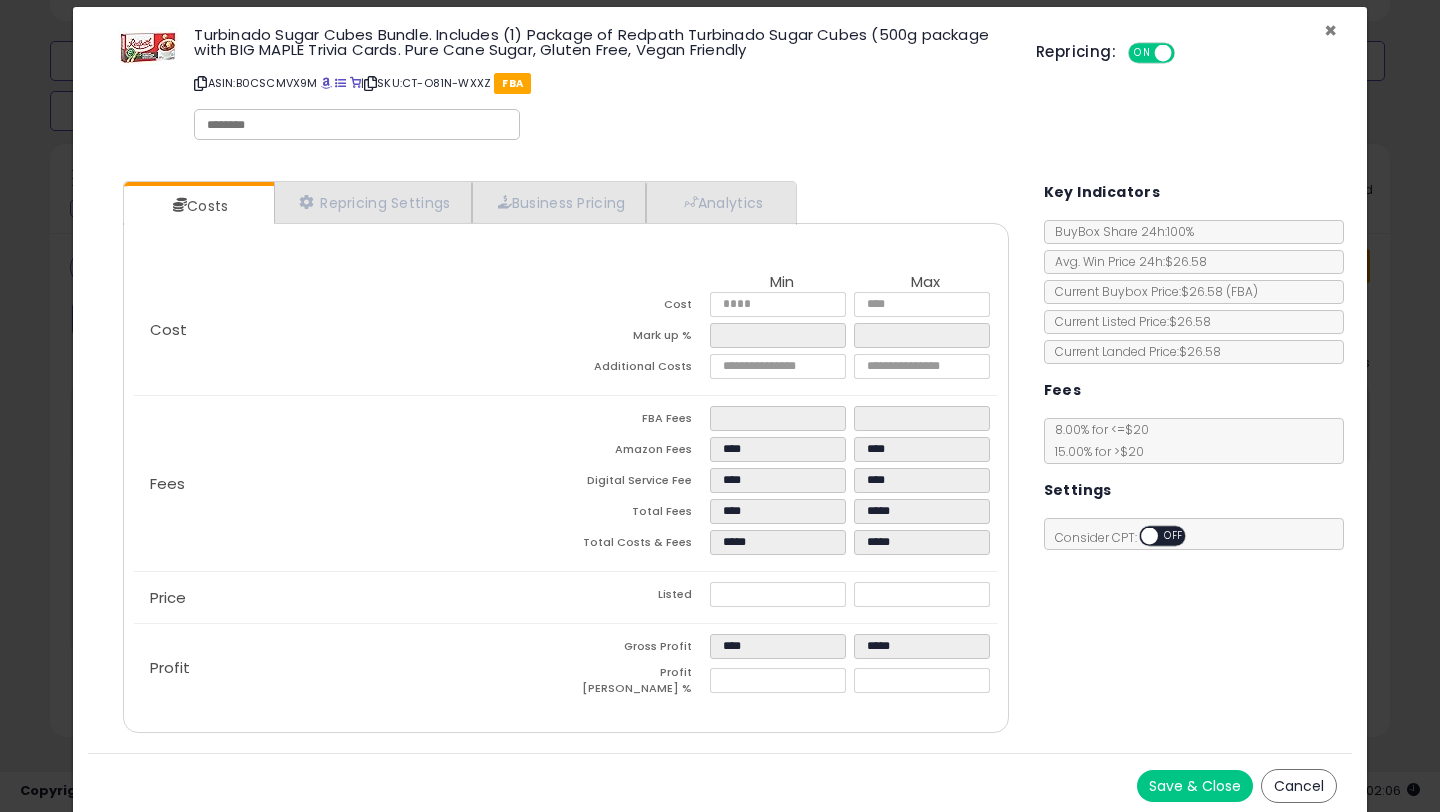 click on "×" at bounding box center (1330, 30) 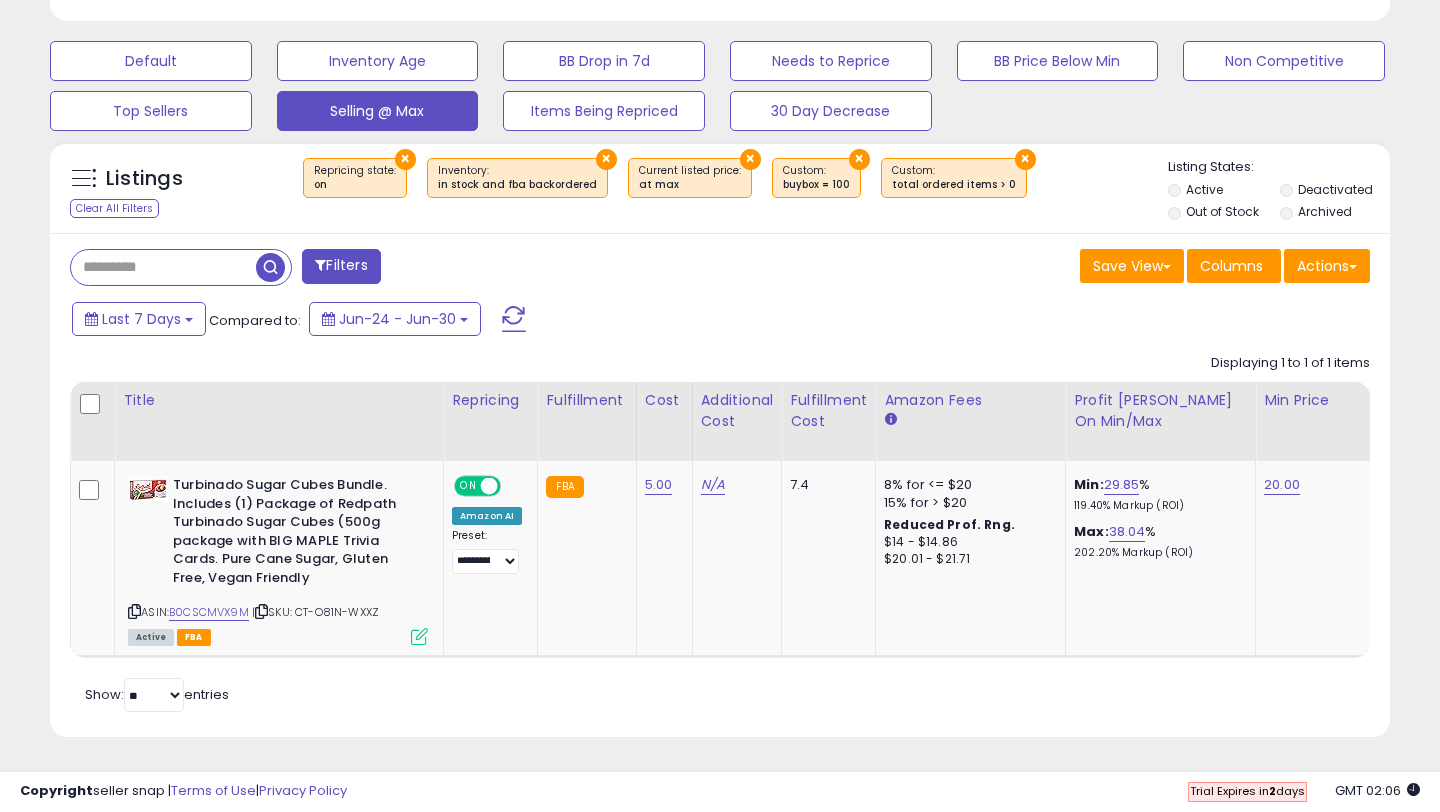 scroll, scrollTop: 556, scrollLeft: 0, axis: vertical 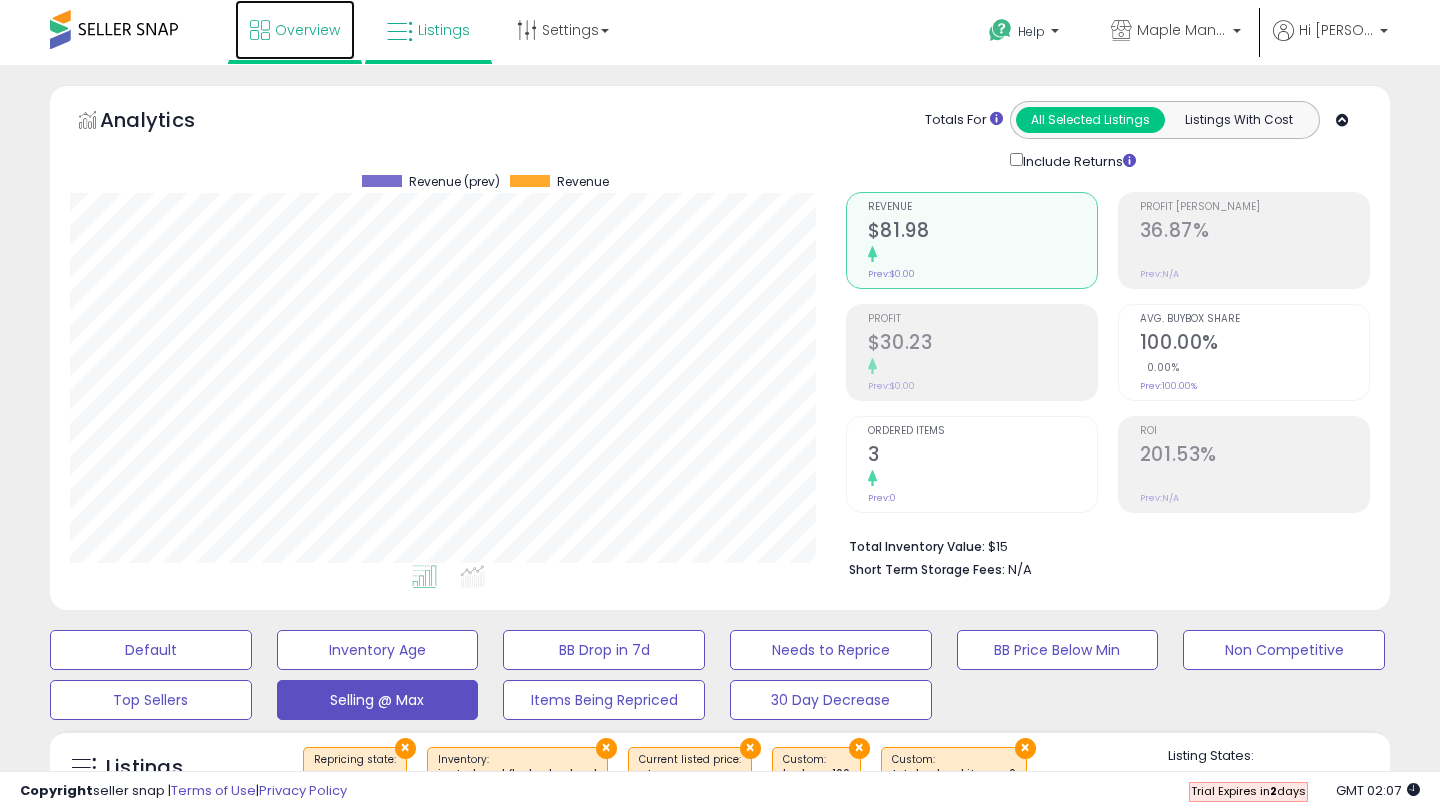 click on "Overview" at bounding box center (307, 30) 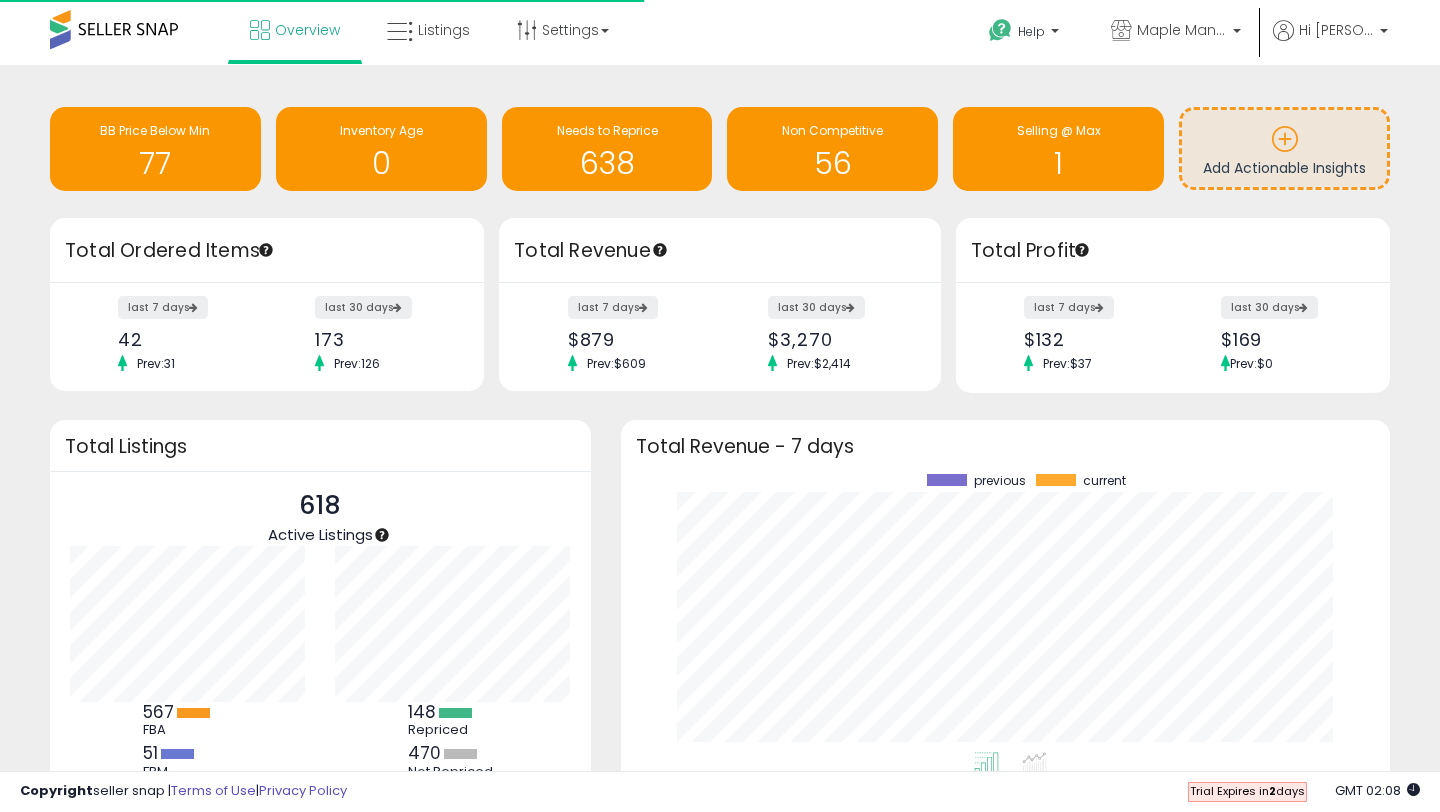 scroll, scrollTop: 0, scrollLeft: 0, axis: both 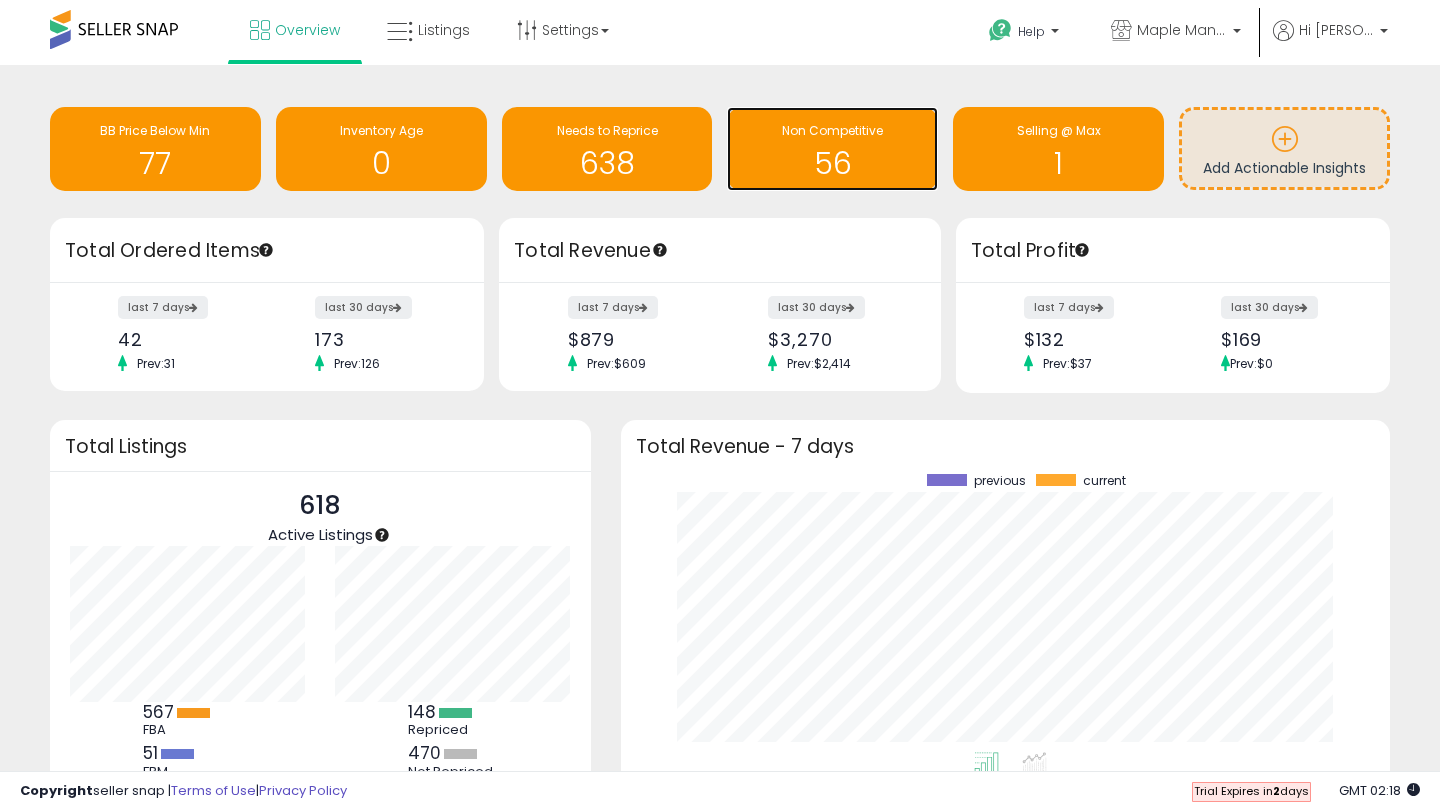 click on "56" at bounding box center (832, 163) 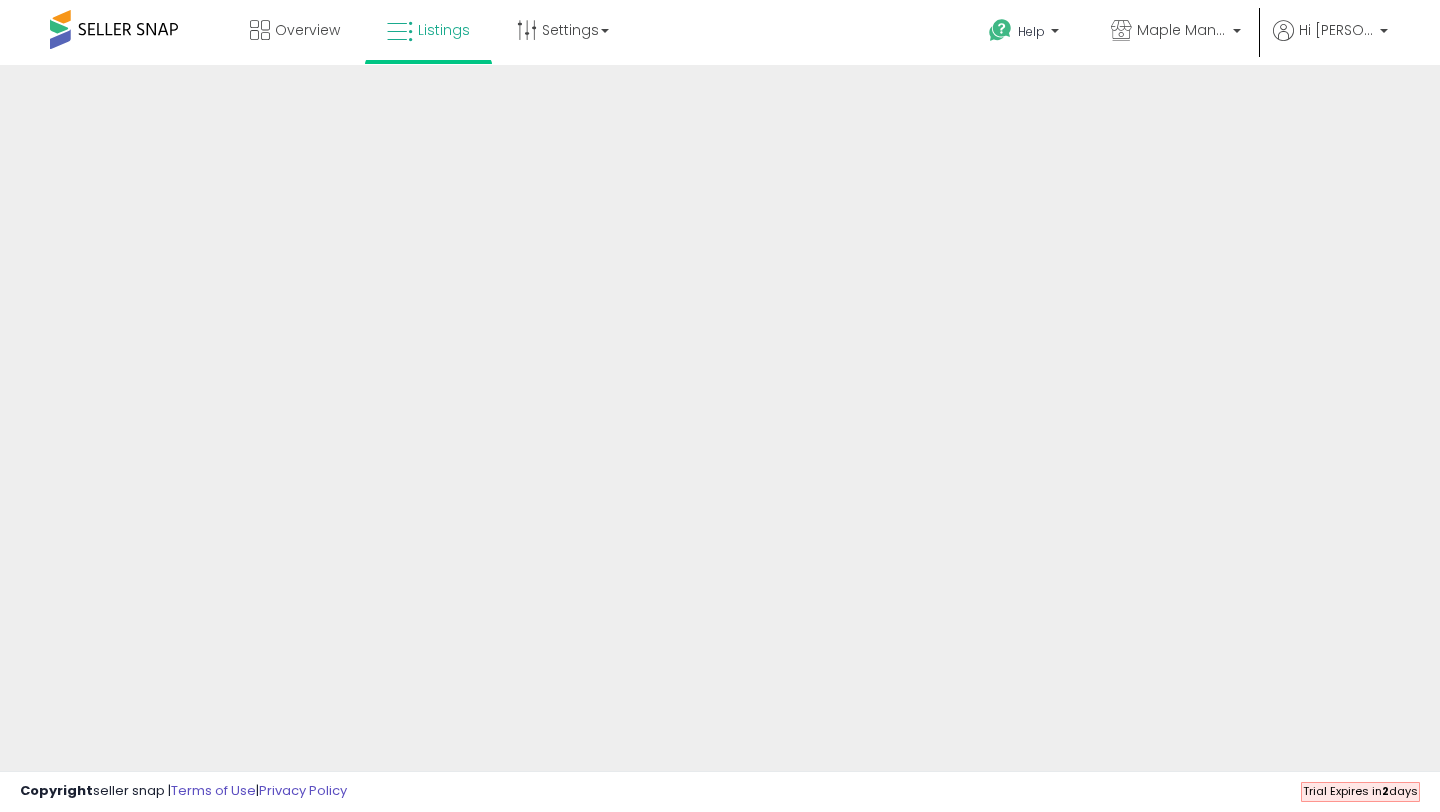 scroll, scrollTop: 0, scrollLeft: 0, axis: both 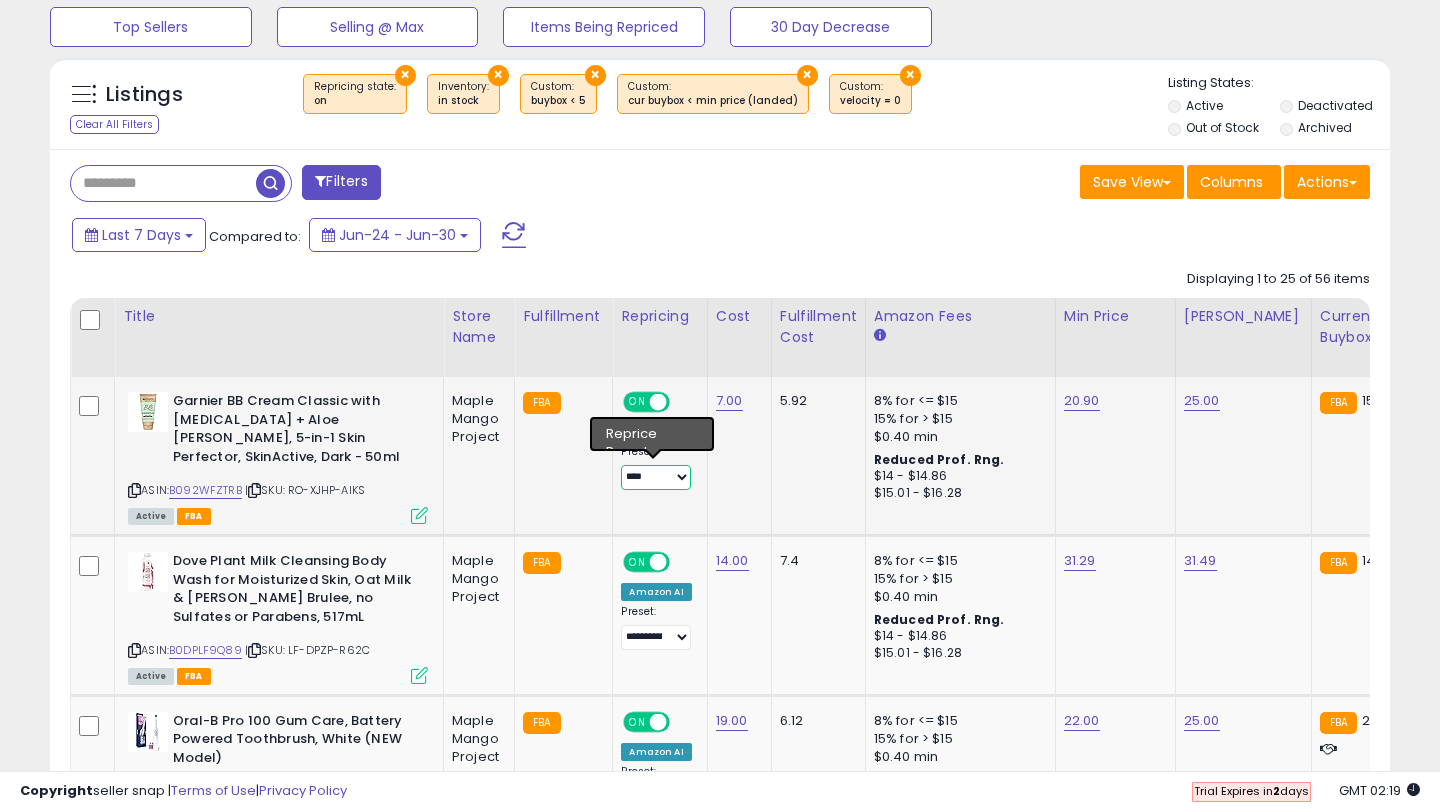 click on "**********" at bounding box center (656, 477) 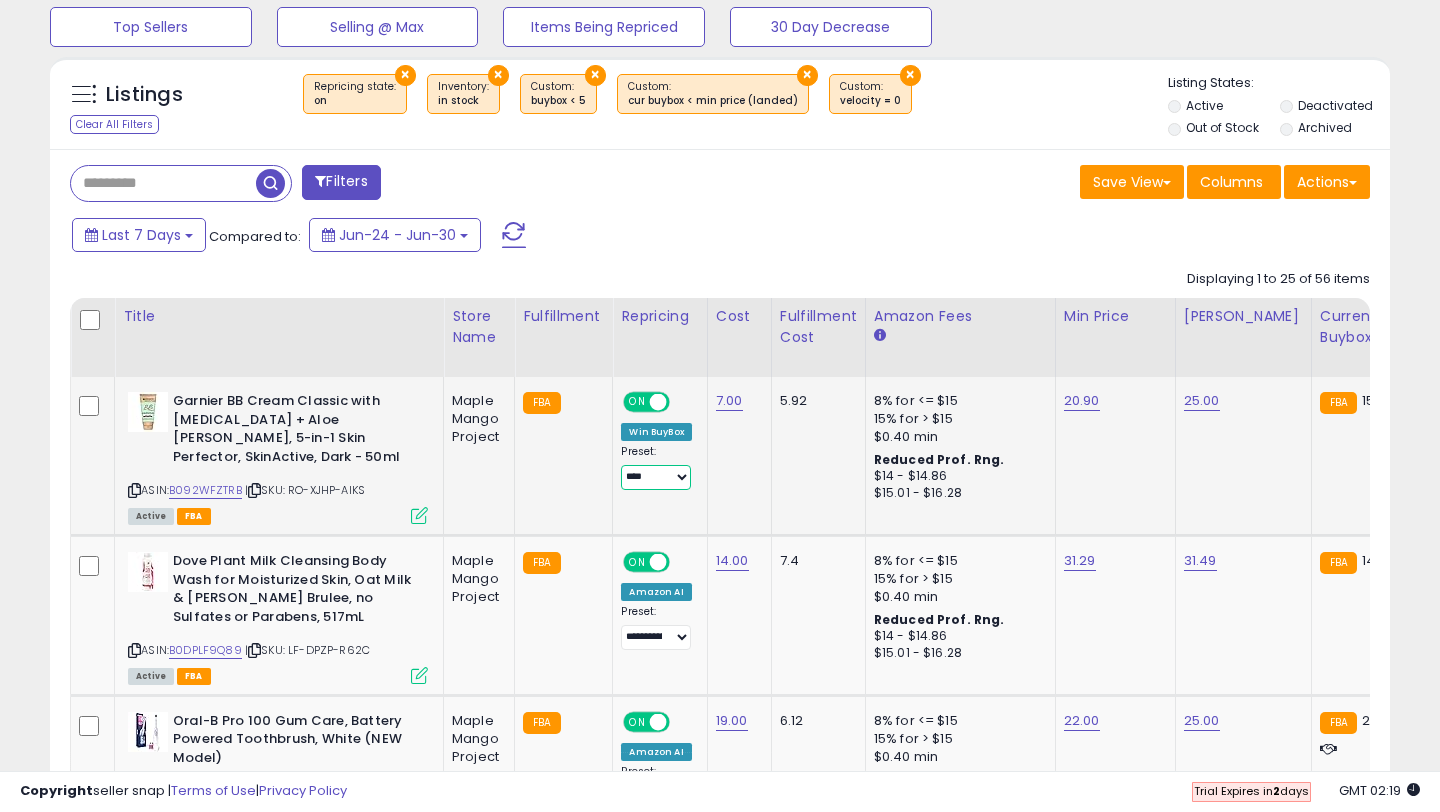 select on "**********" 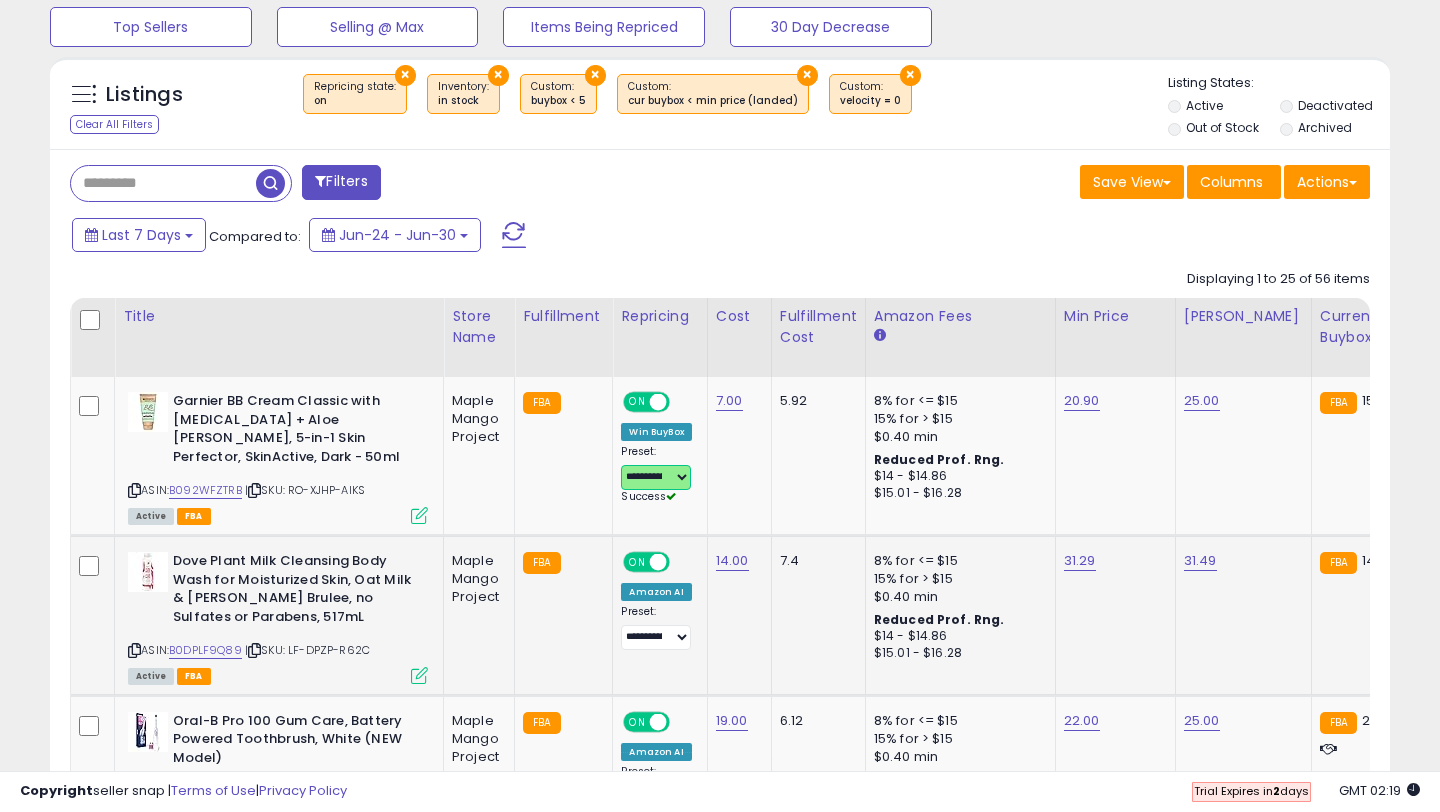 scroll, scrollTop: 739, scrollLeft: 0, axis: vertical 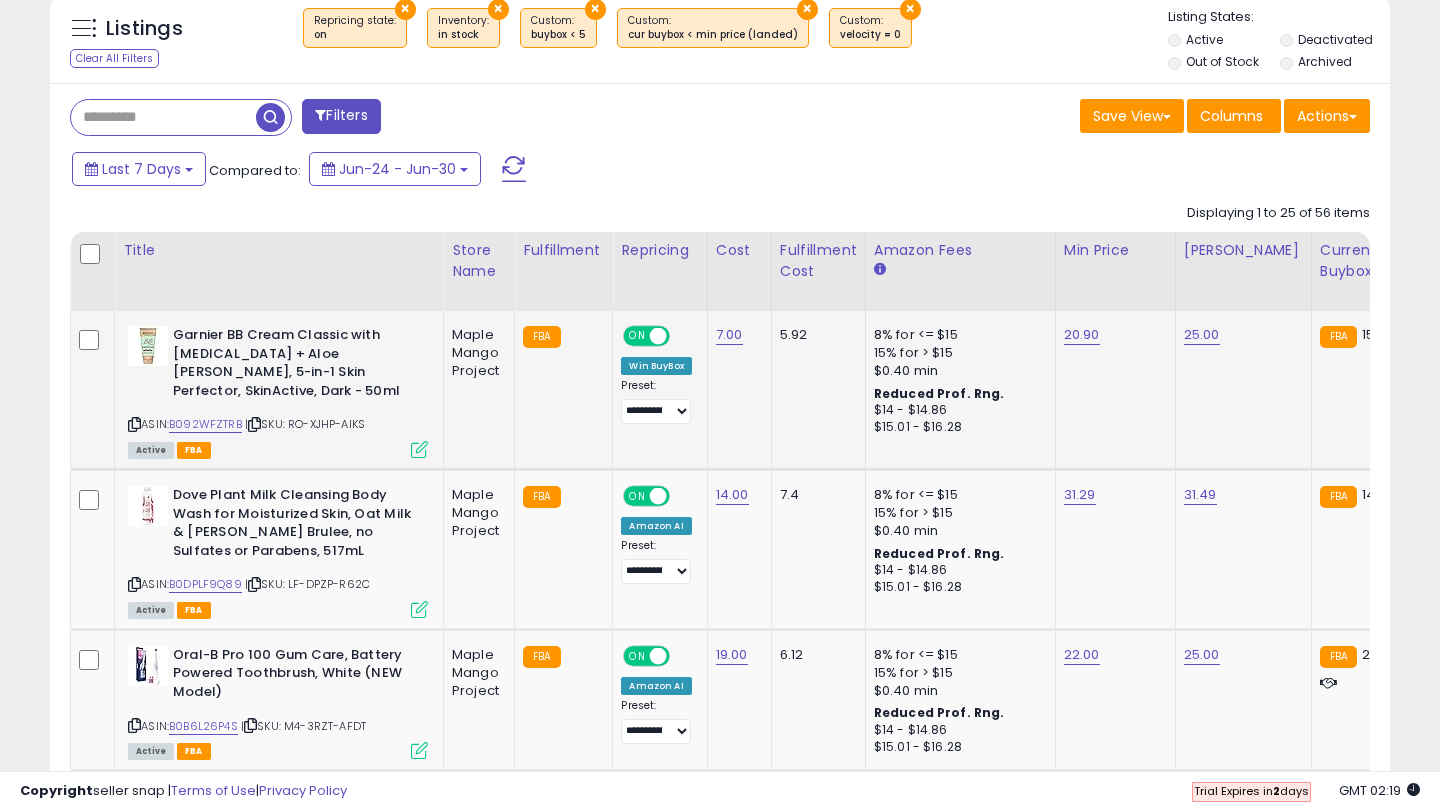 click at bounding box center (419, 449) 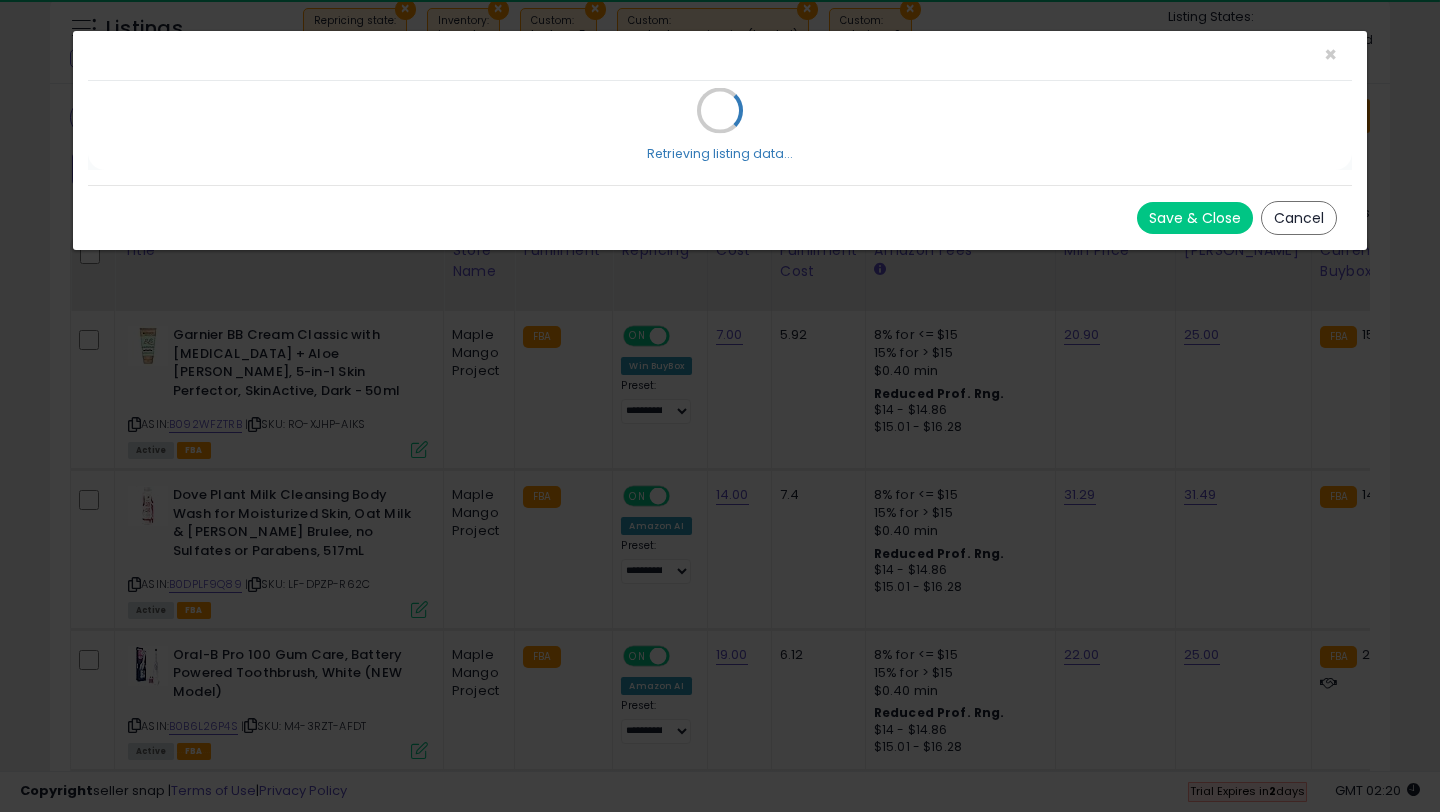 click on "Save & Close" at bounding box center (1195, 218) 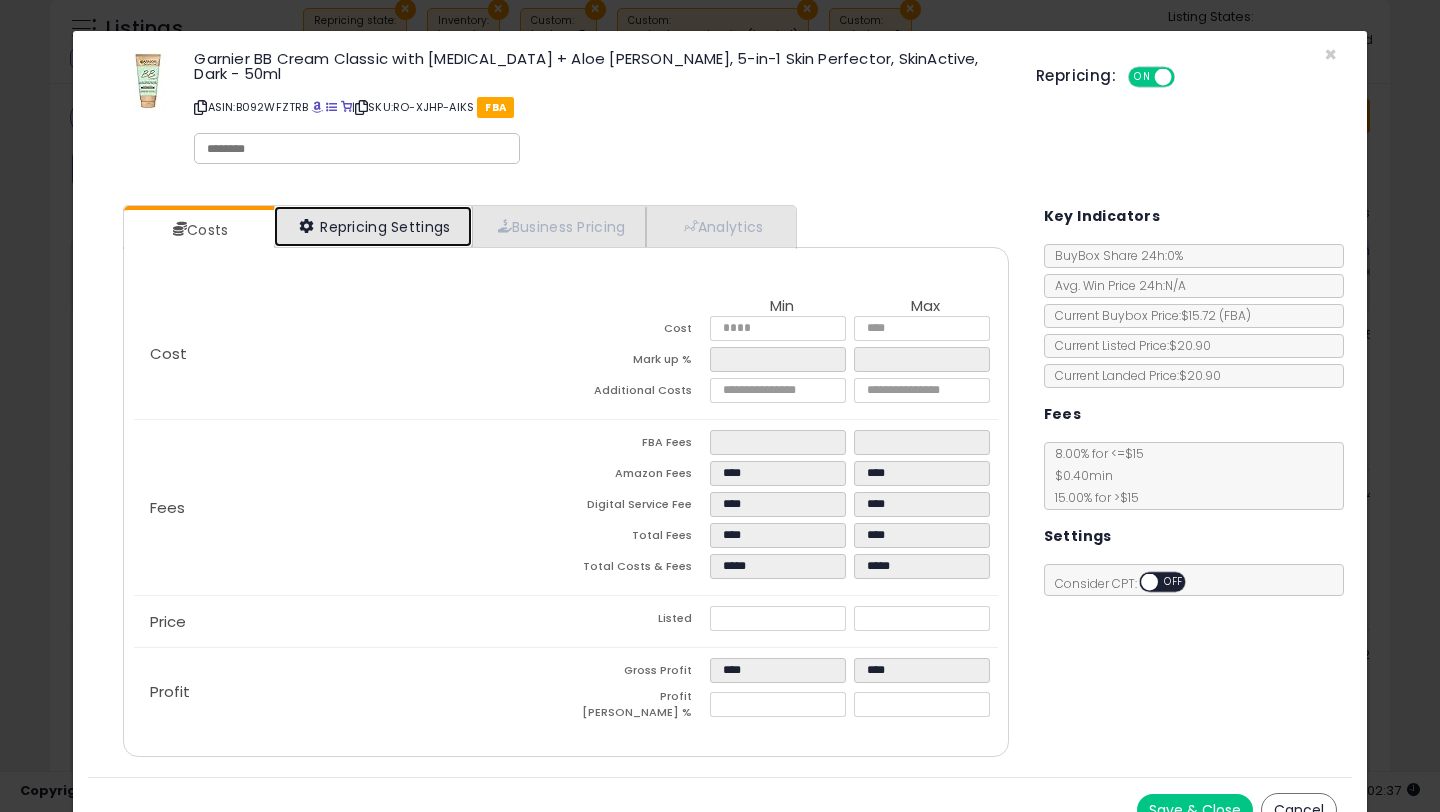 click on "Repricing Settings" at bounding box center (373, 226) 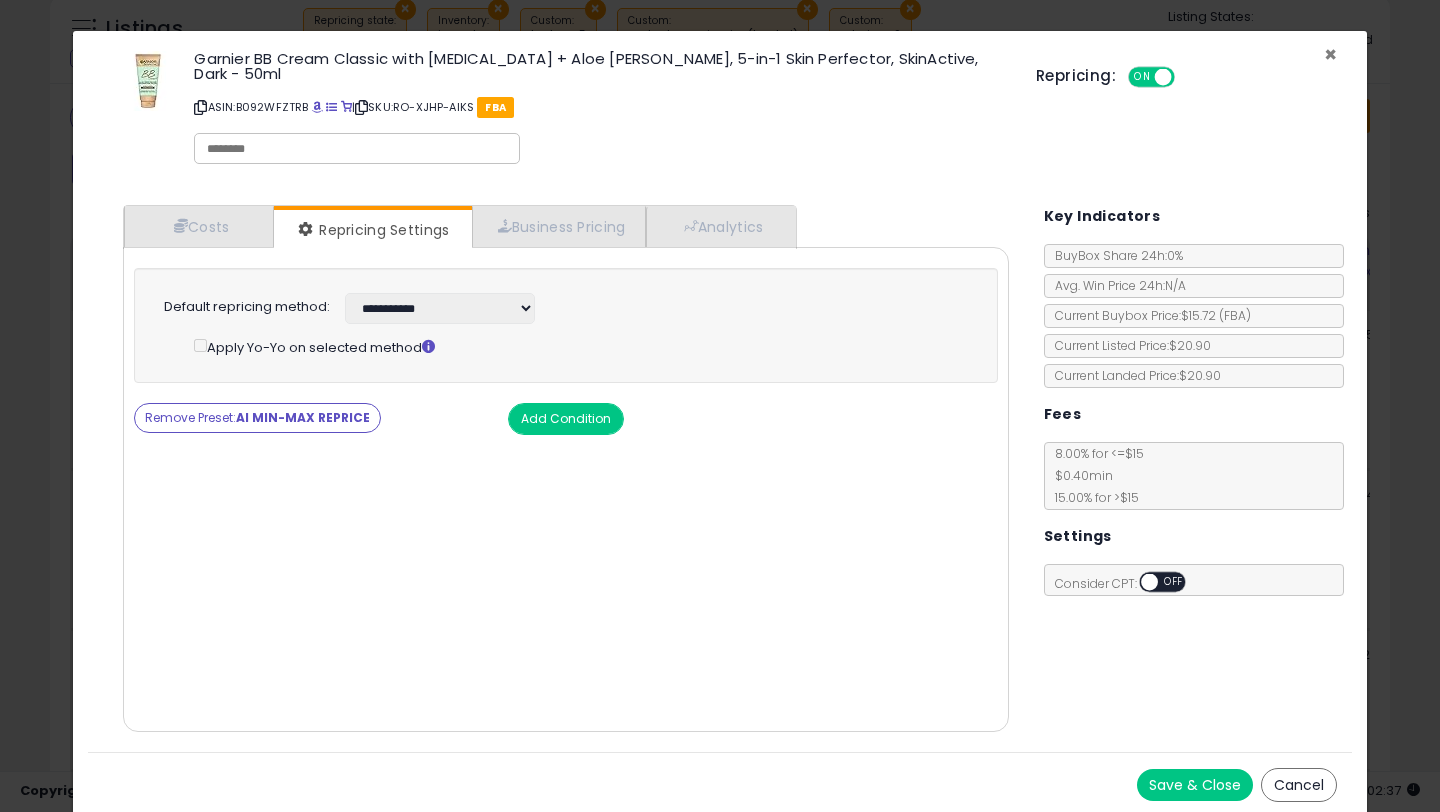 click on "×" at bounding box center (1330, 54) 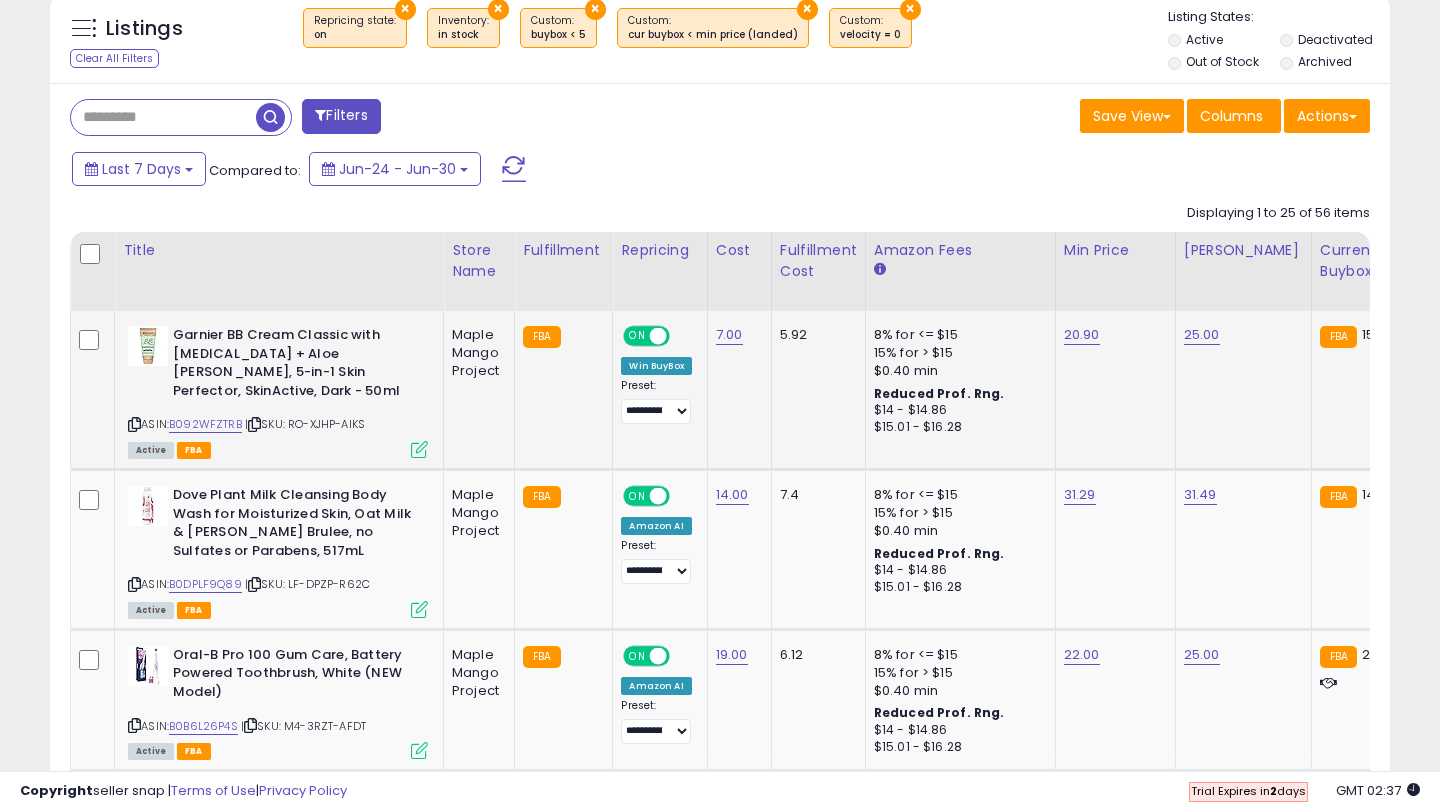 click at bounding box center [419, 449] 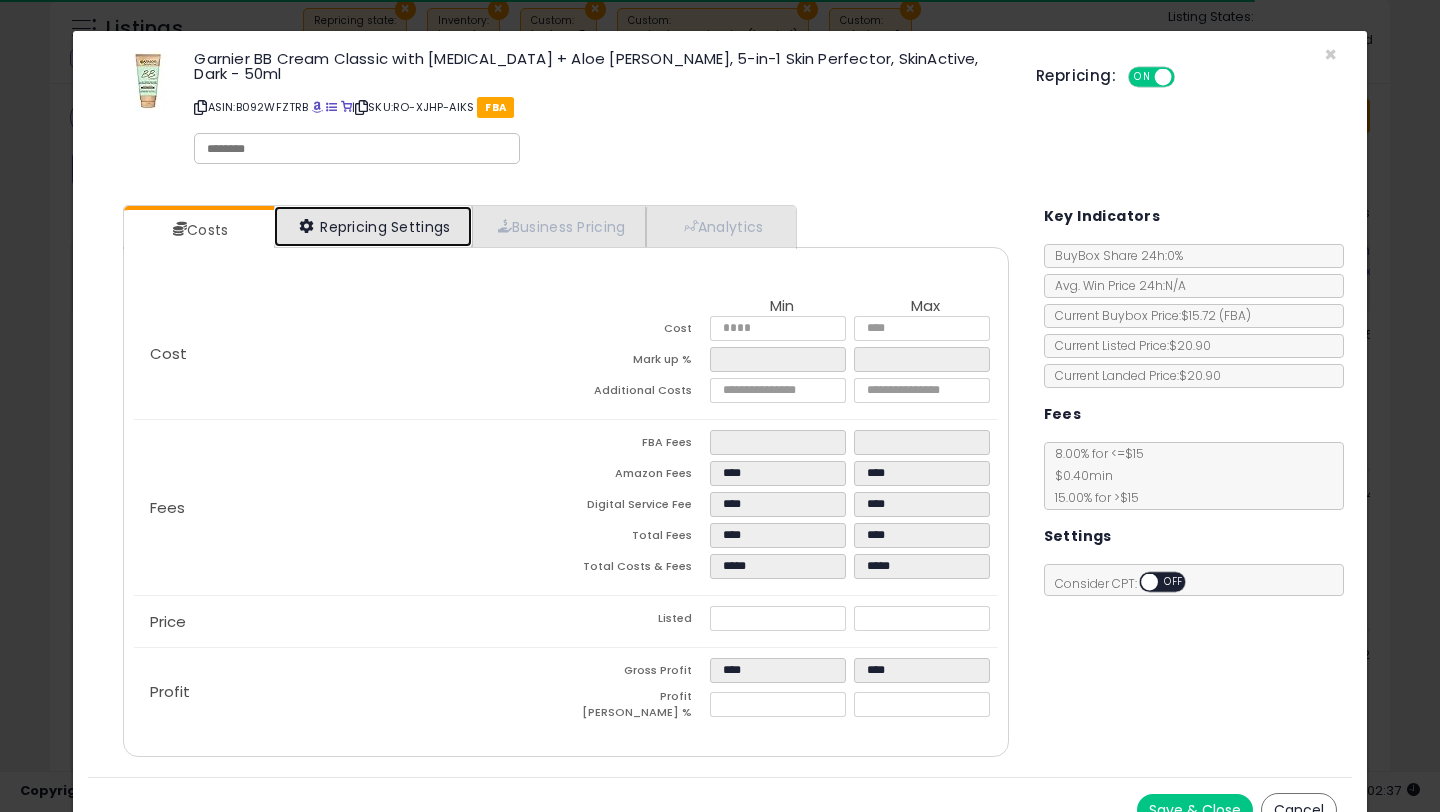 click on "Repricing Settings" at bounding box center (373, 226) 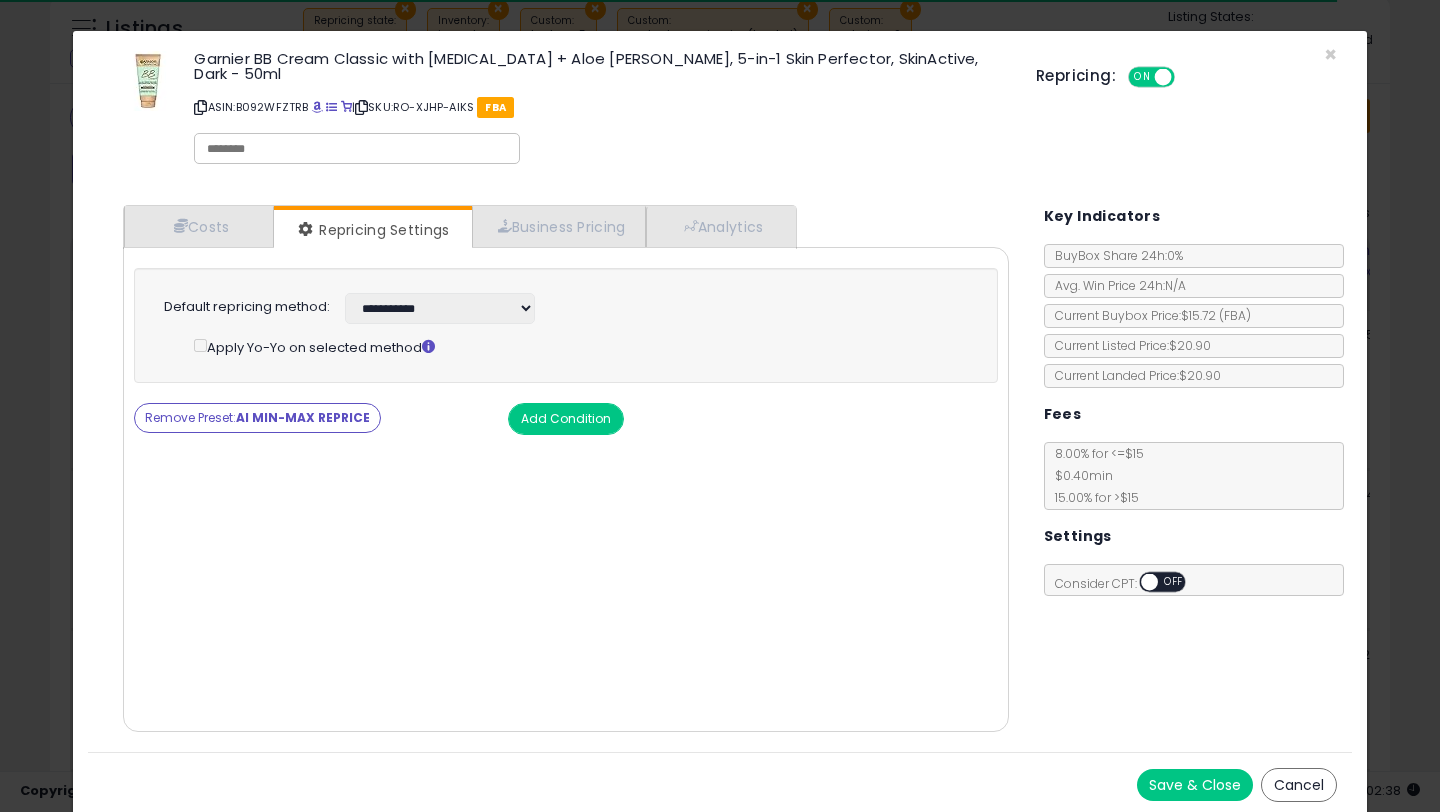 click on "Remove Preset:
AI MIN-MAX REPRICE" at bounding box center (257, 418) 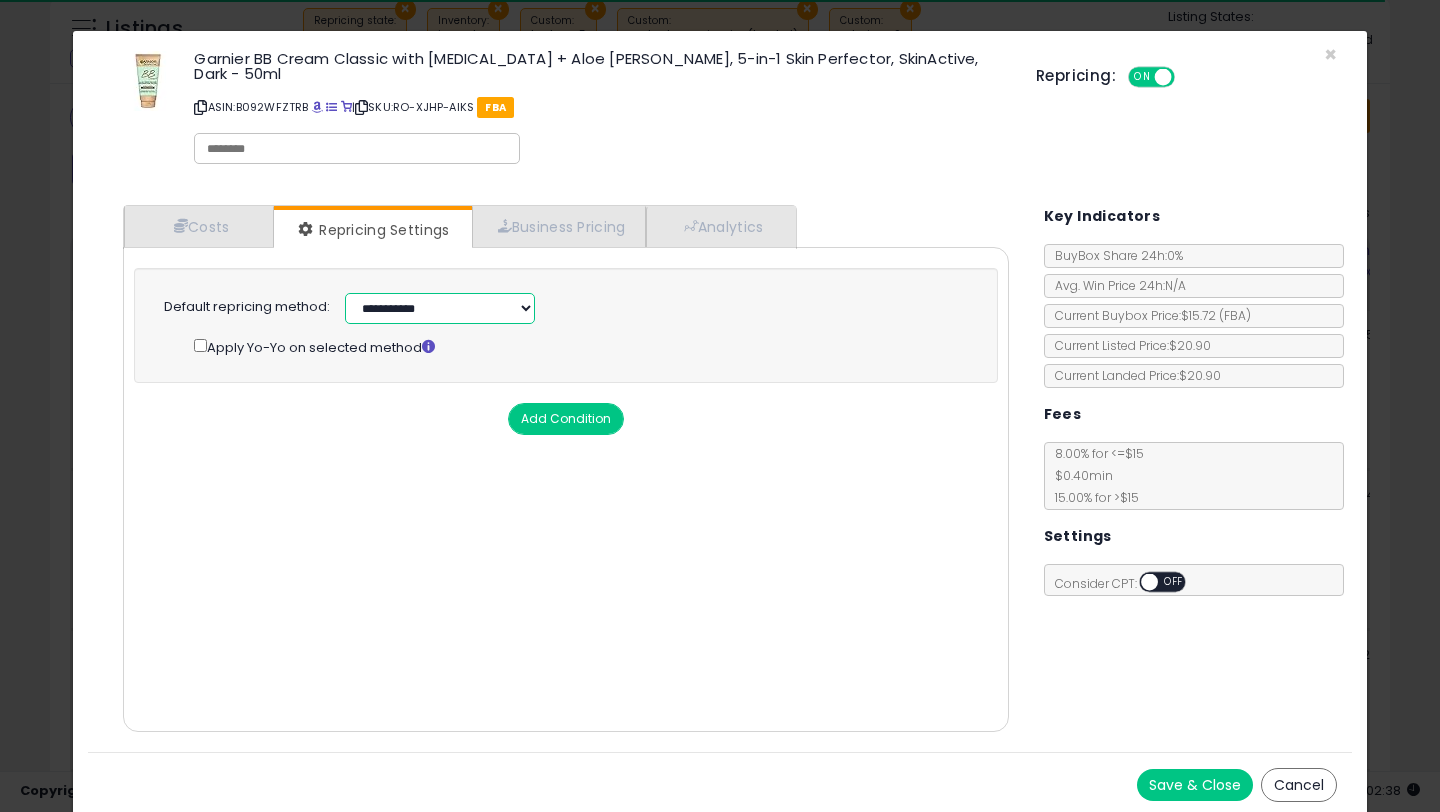 click on "**********" at bounding box center [440, 308] 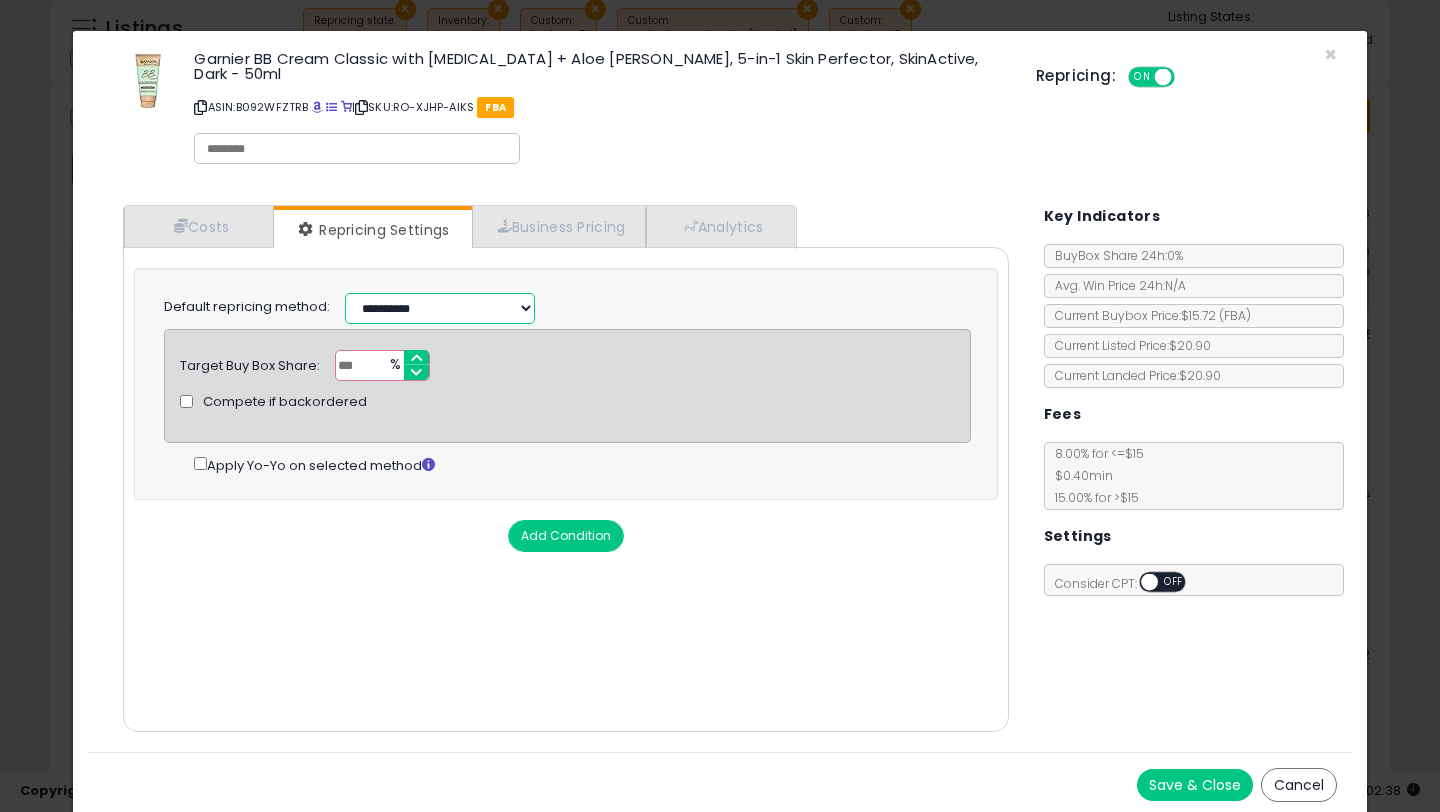 click on "**********" at bounding box center (440, 308) 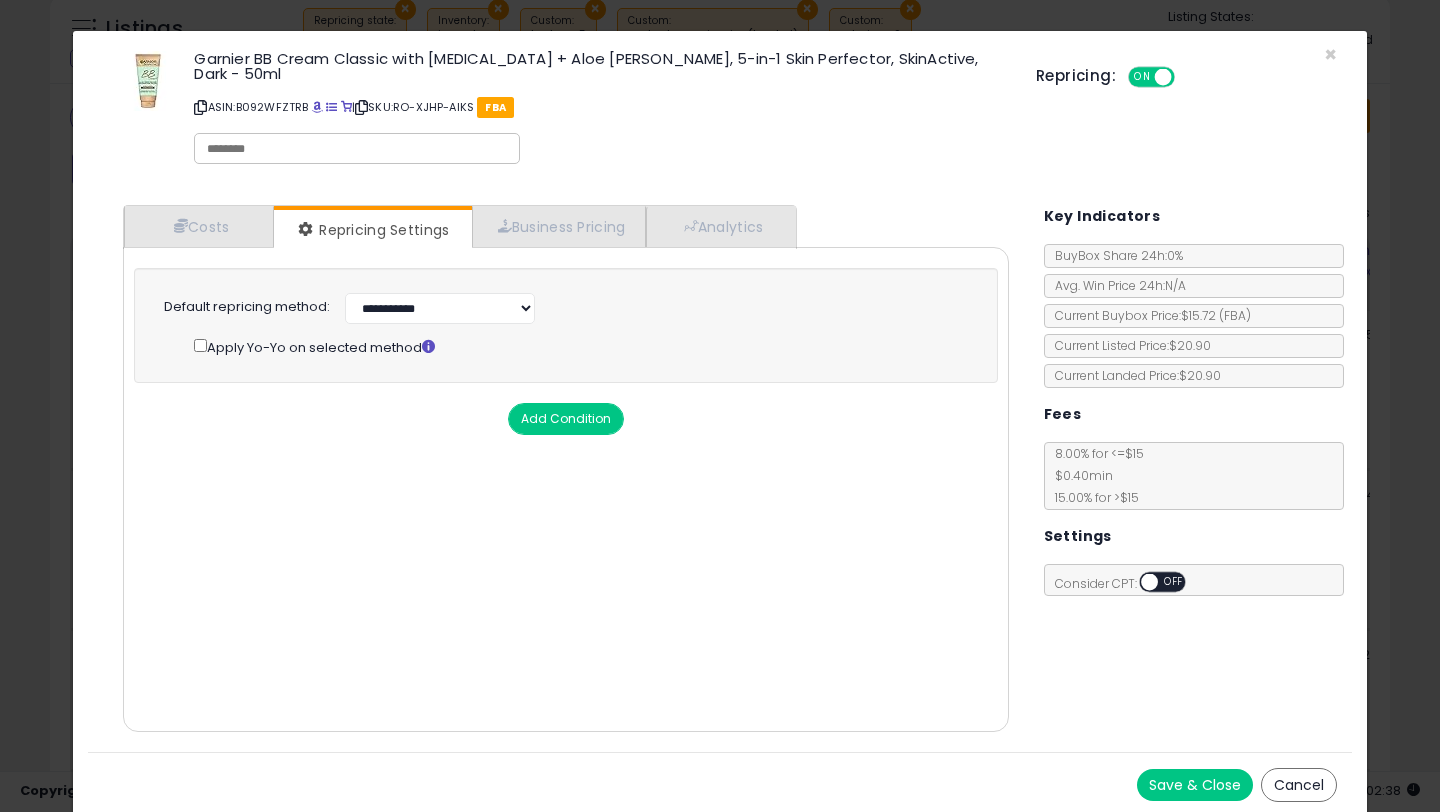click on "Save & Close" at bounding box center [1195, 785] 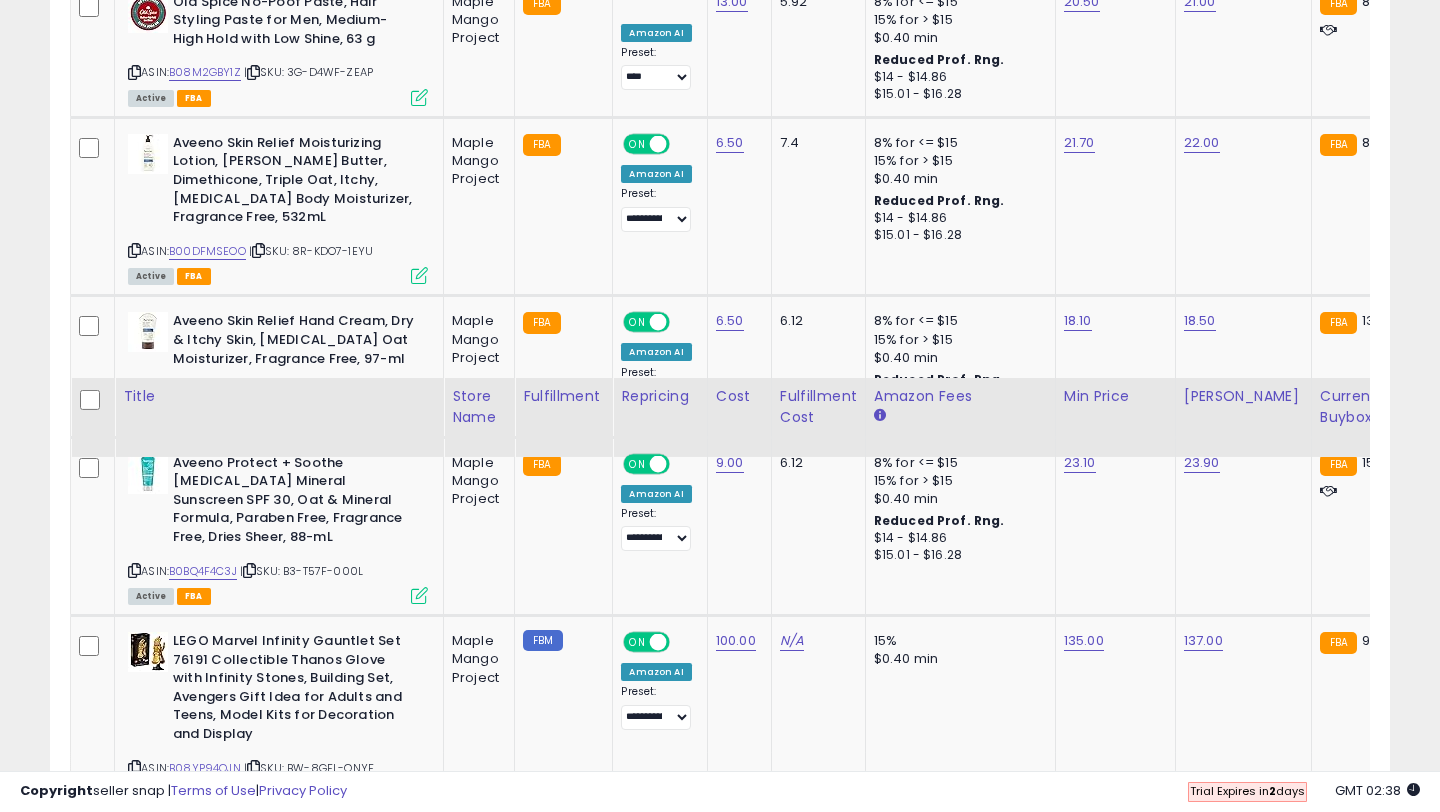 scroll, scrollTop: 3609, scrollLeft: 0, axis: vertical 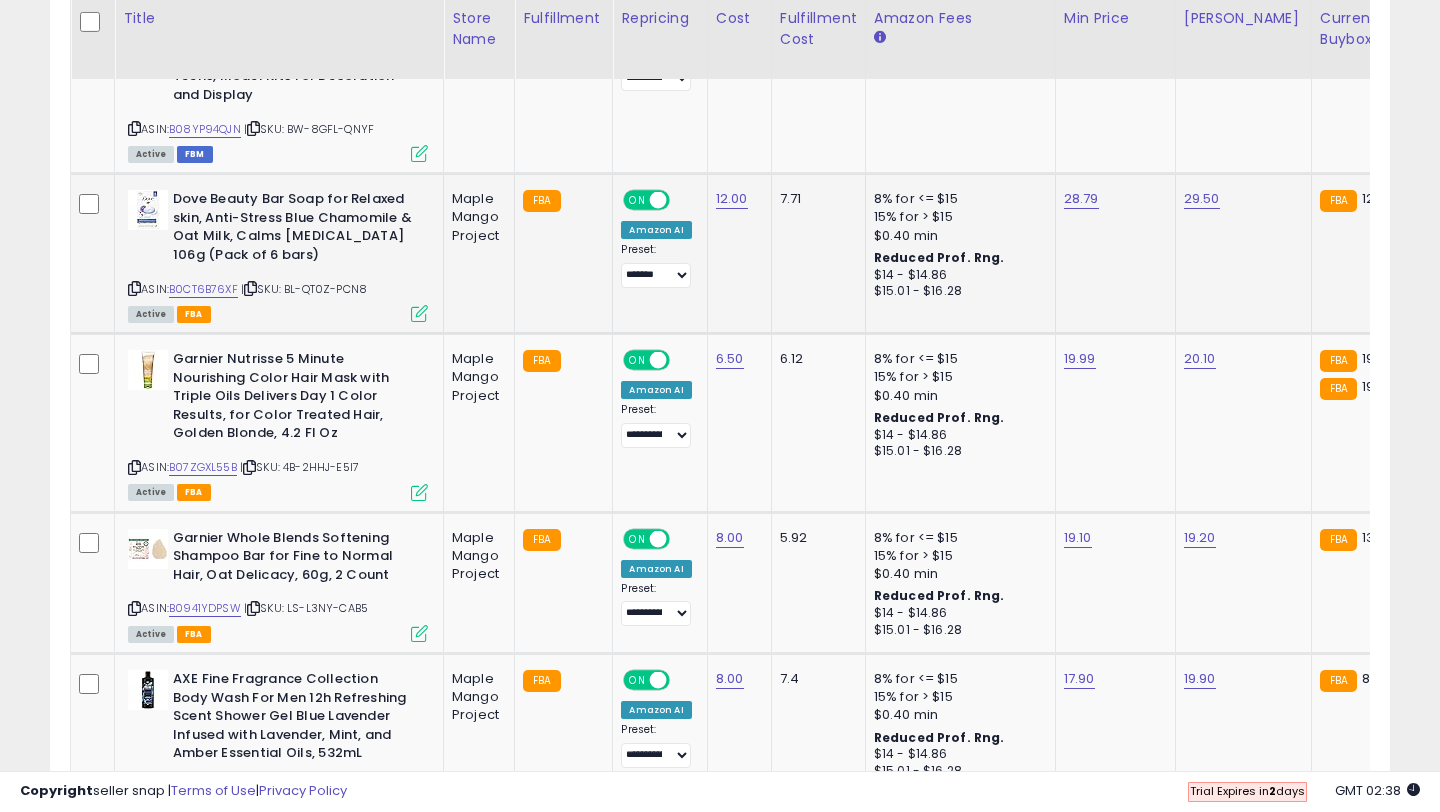 click on "**********" 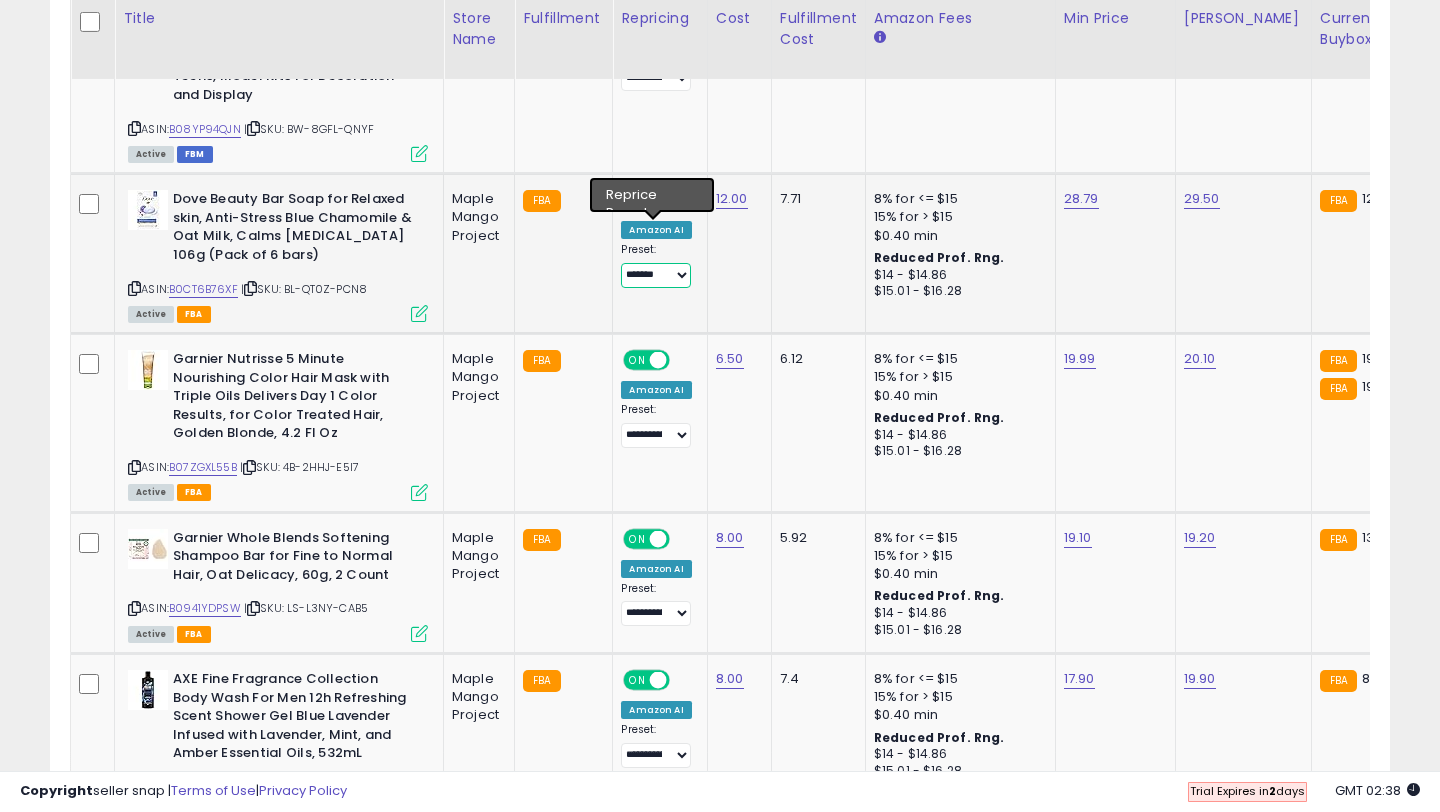 click on "**********" at bounding box center (656, 275) 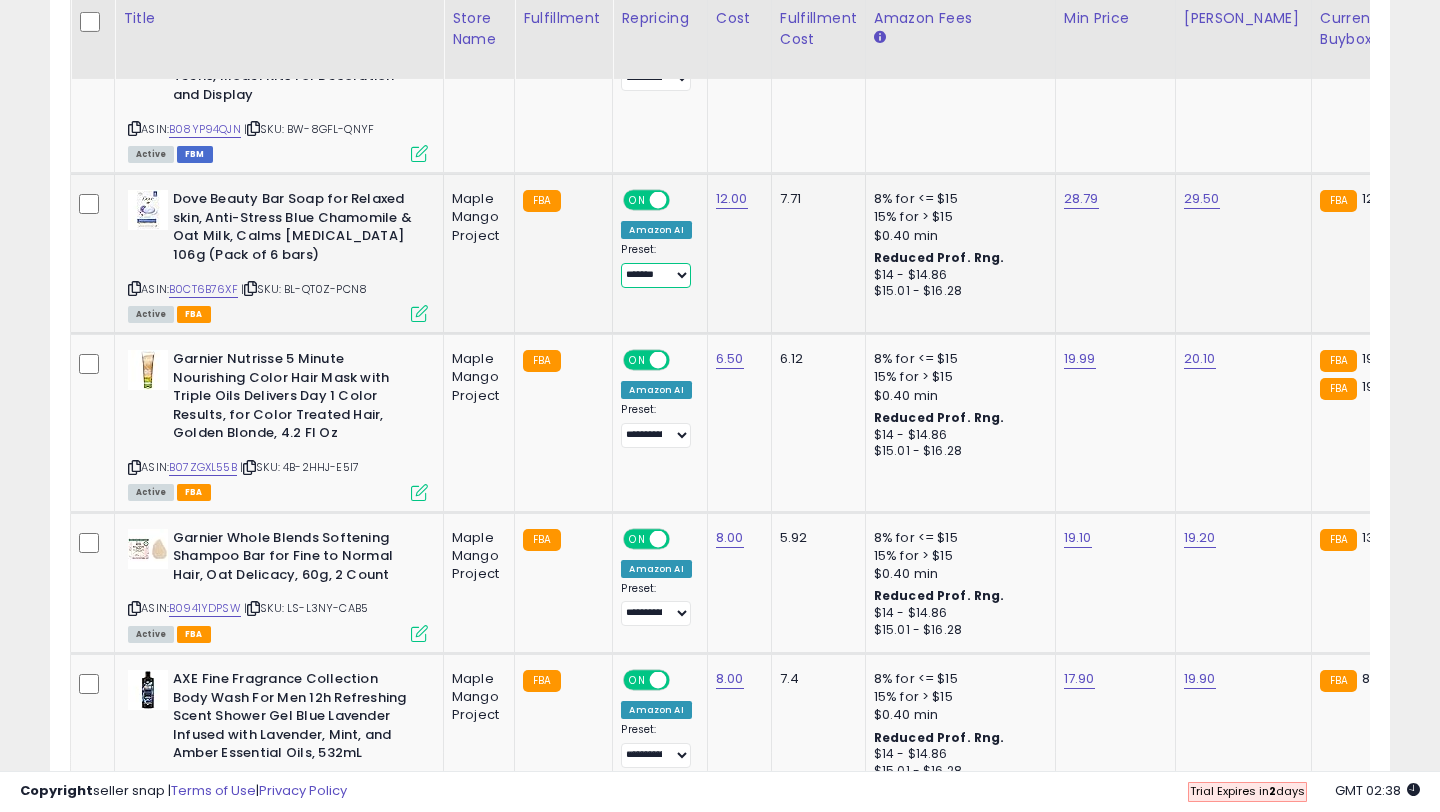 select on "**********" 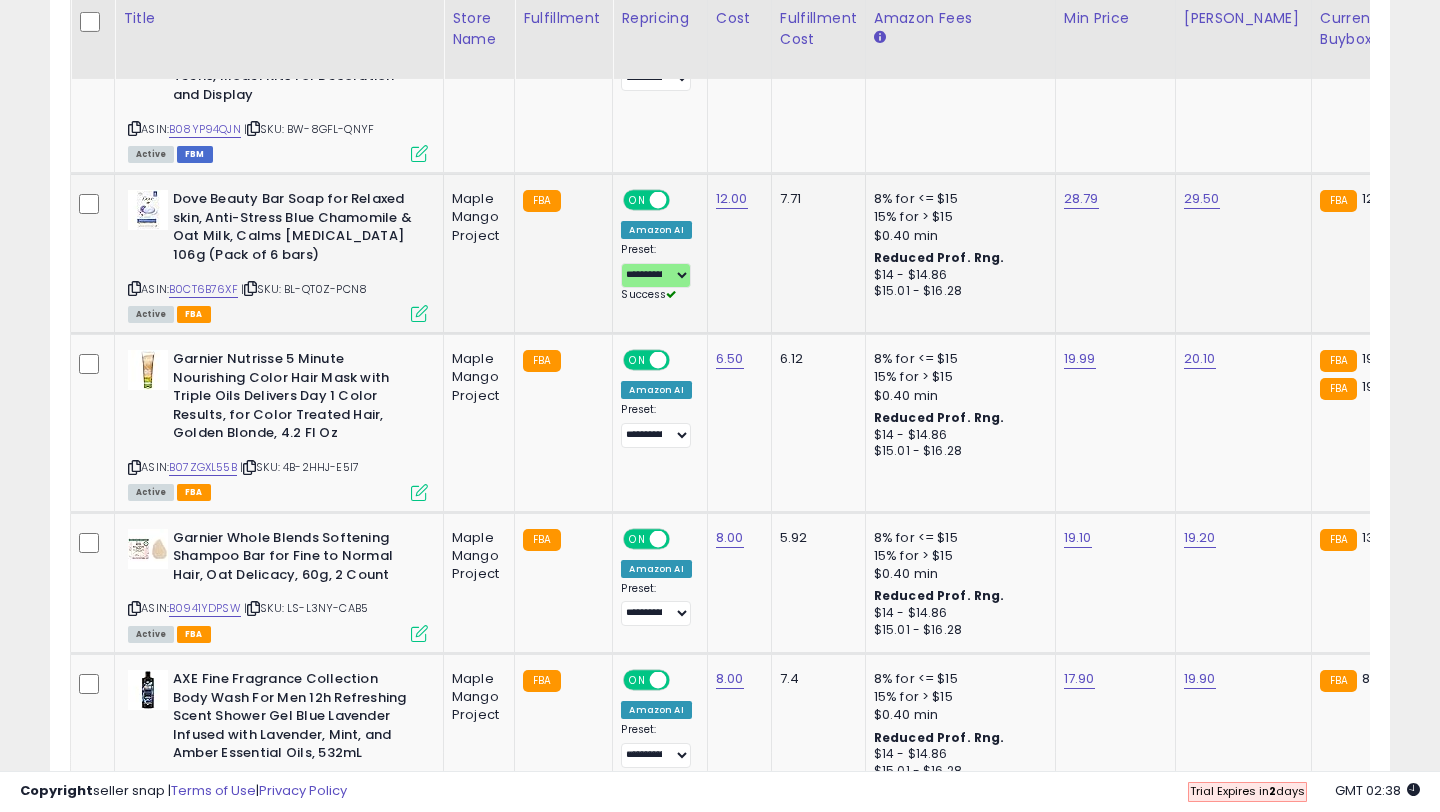 click at bounding box center (419, 313) 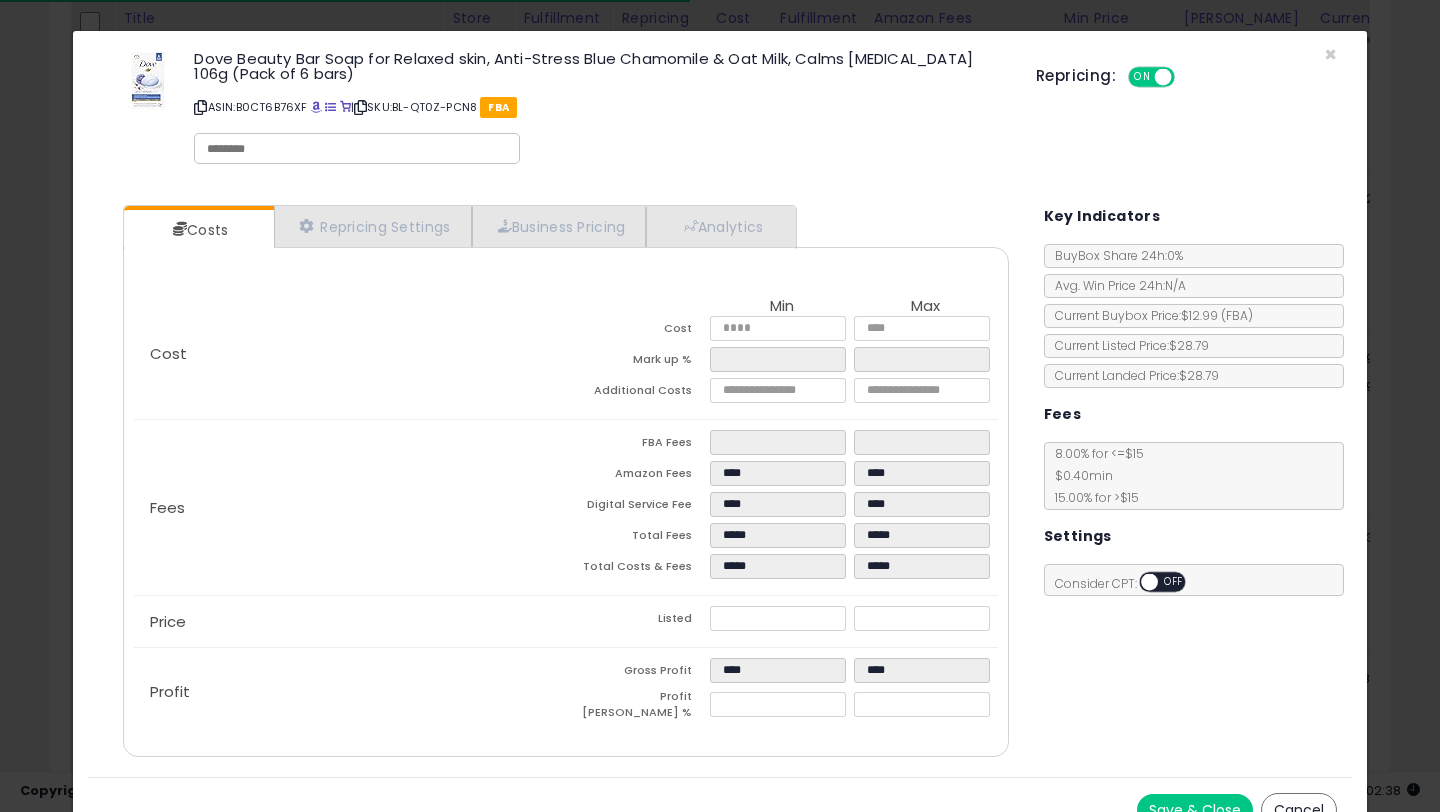 select on "*********" 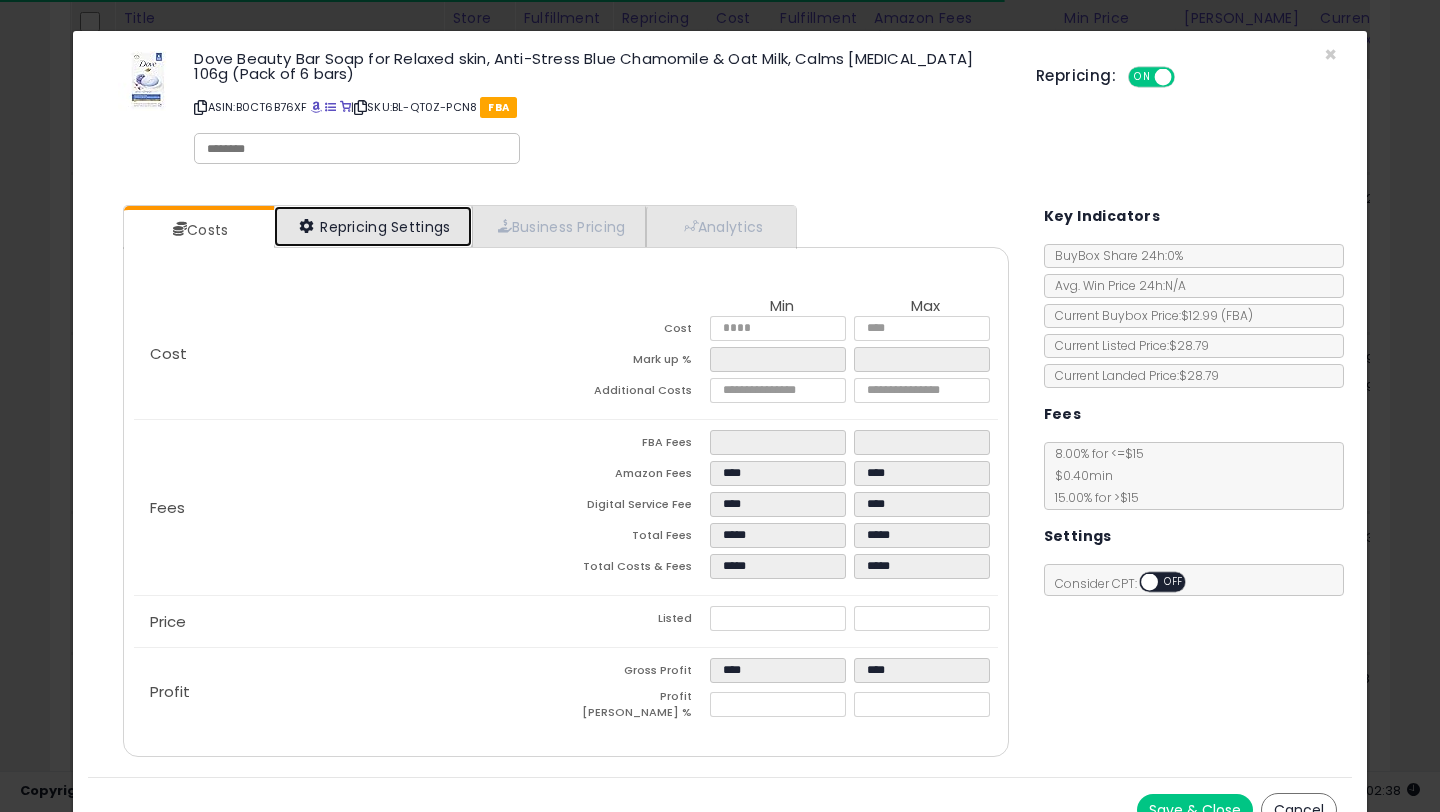 click on "Repricing Settings" at bounding box center (373, 226) 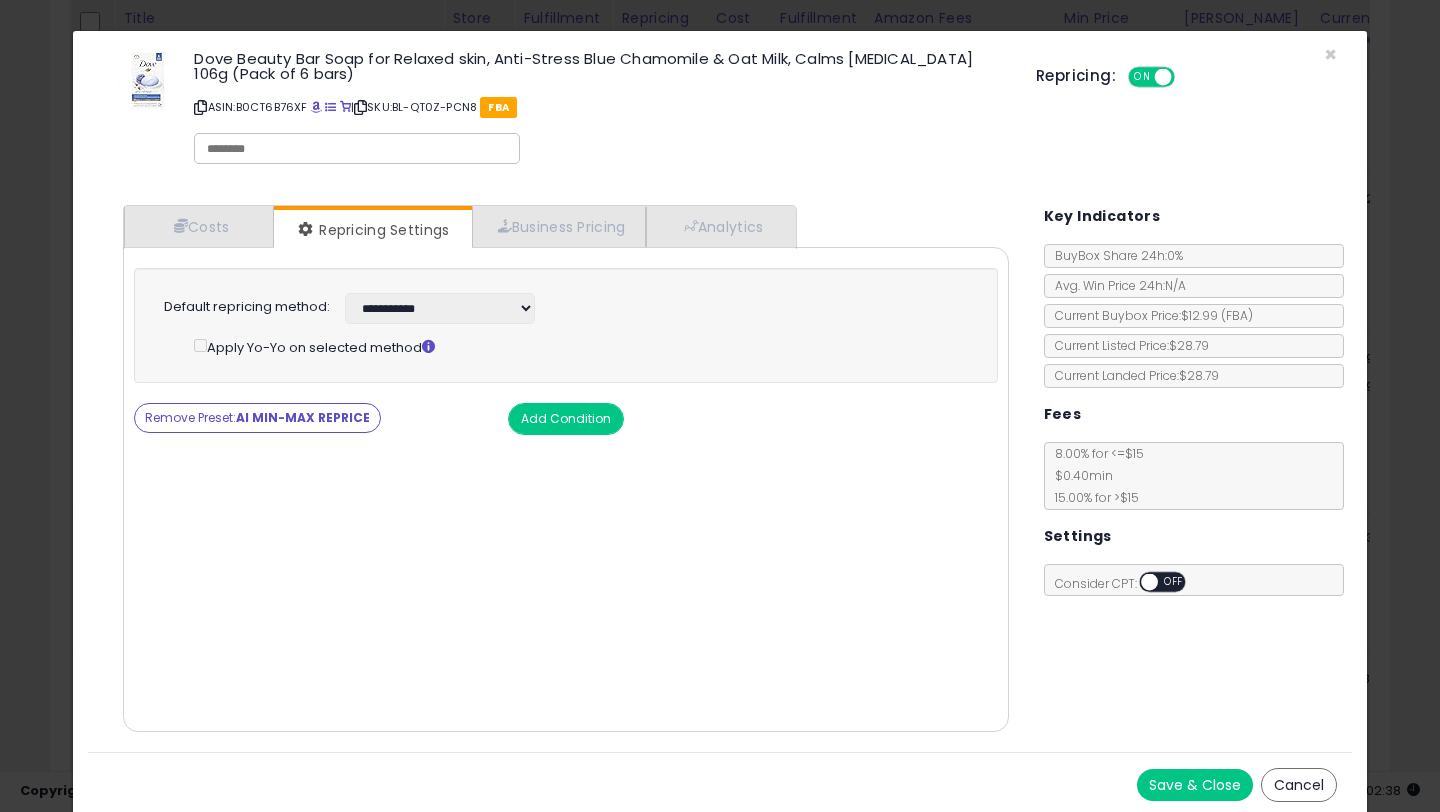 click on "Save & Close" at bounding box center (1195, 785) 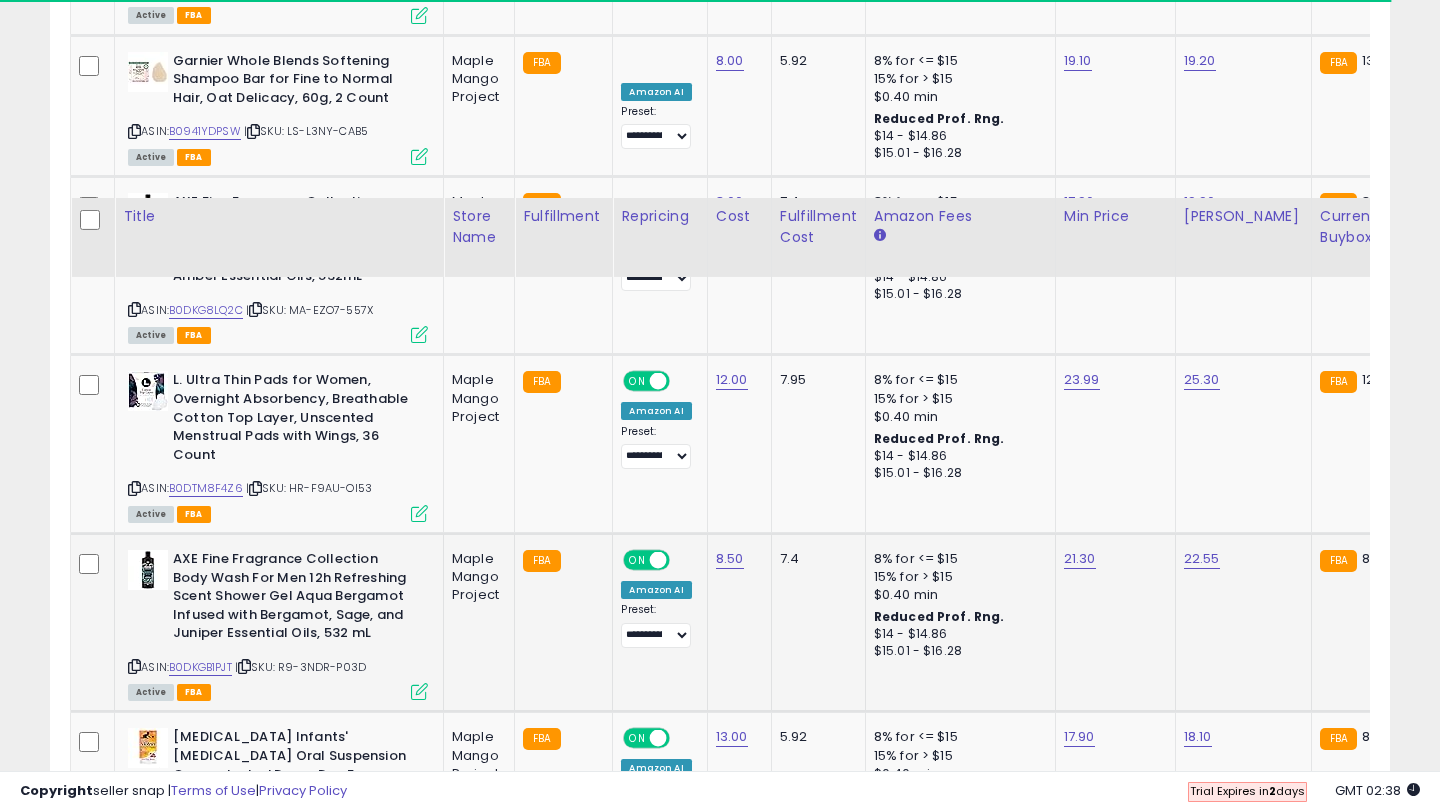 scroll, scrollTop: 4284, scrollLeft: 0, axis: vertical 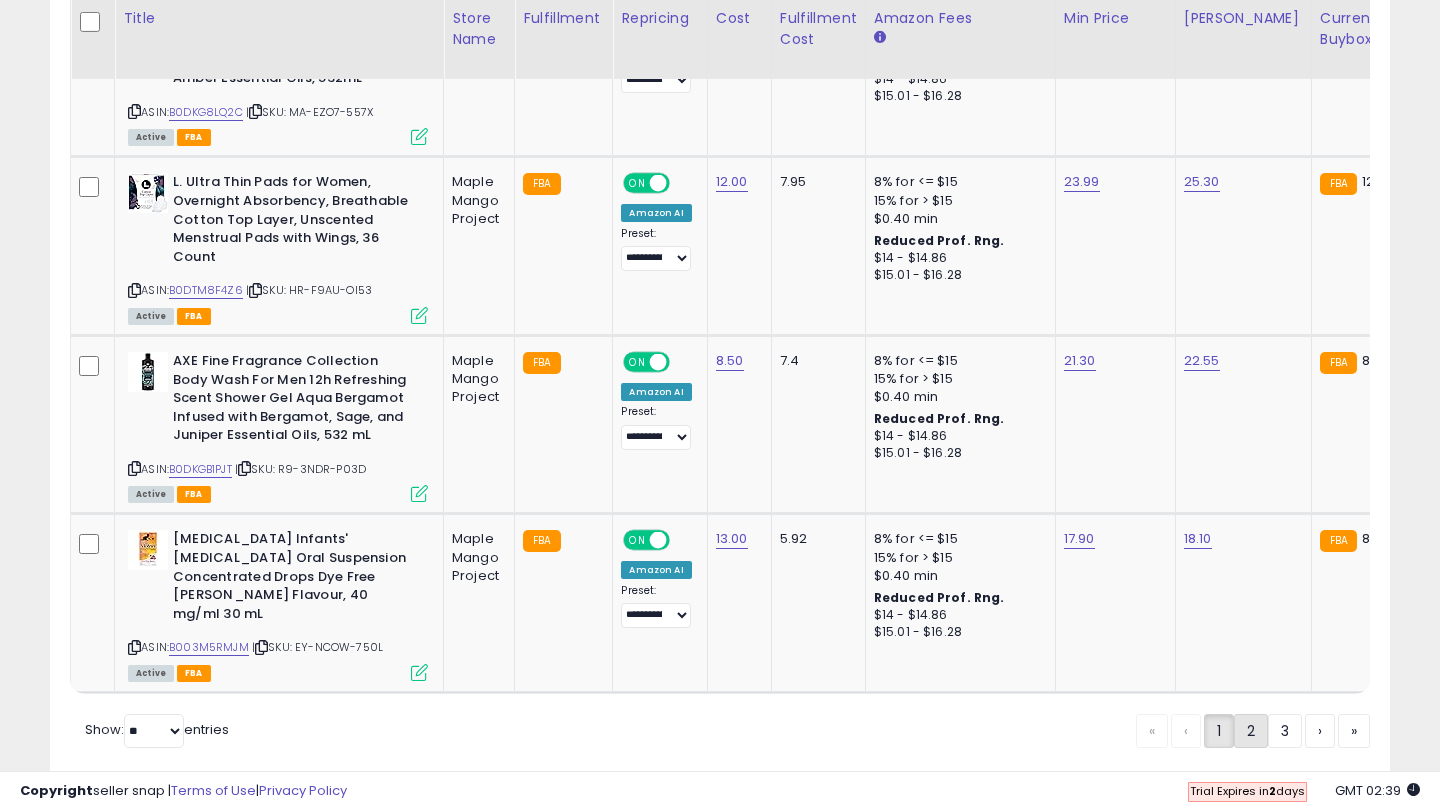 click on "2" 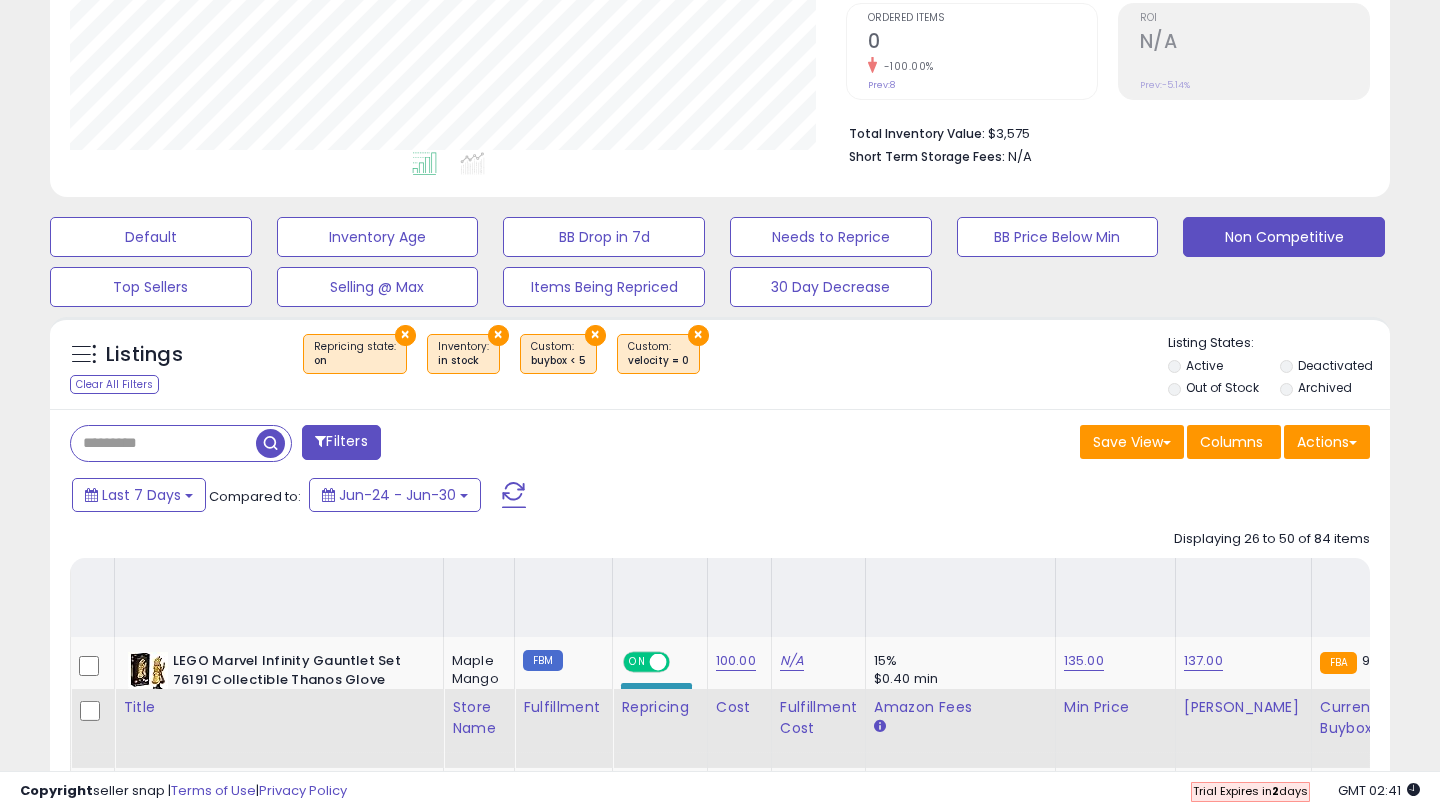 scroll, scrollTop: 1102, scrollLeft: 0, axis: vertical 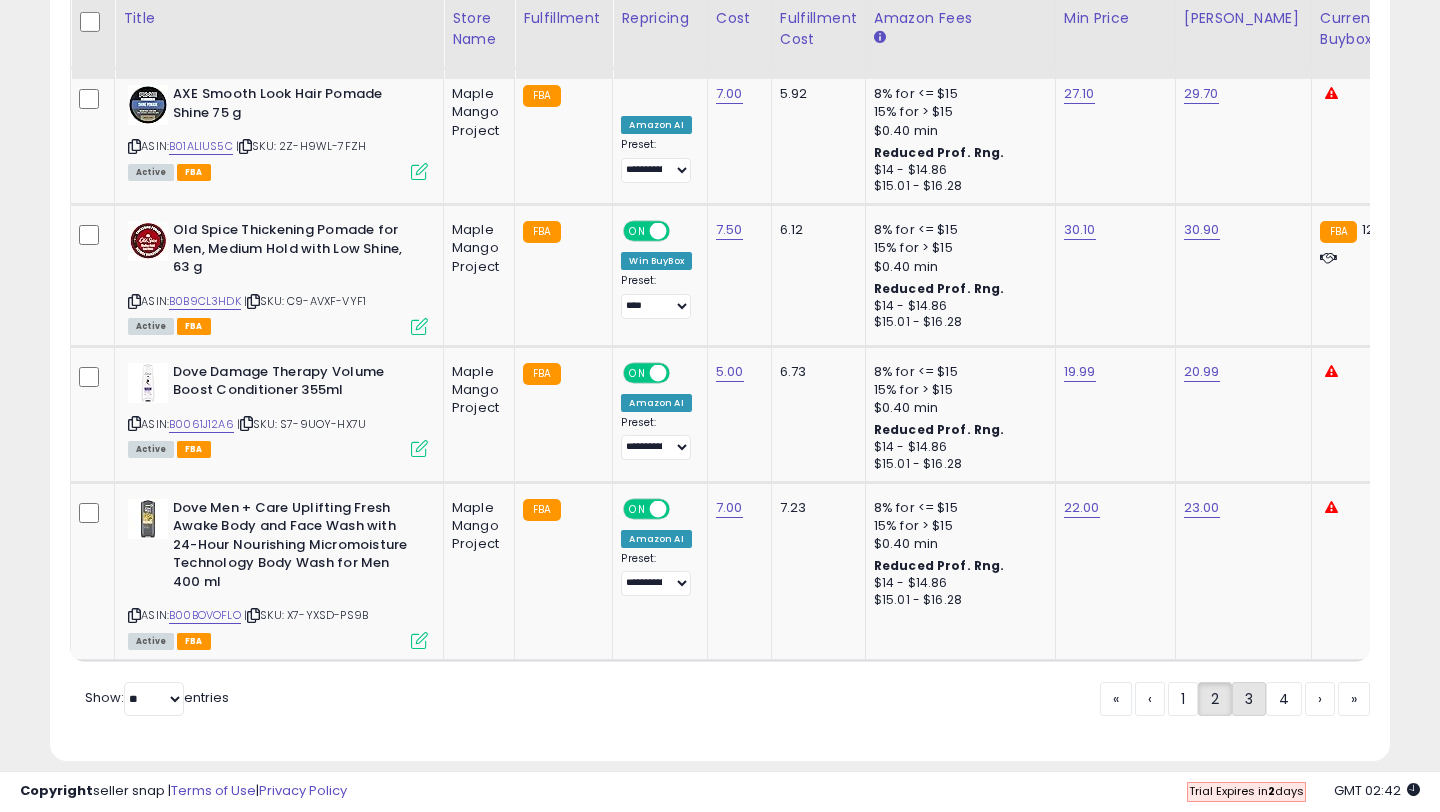 click on "3" 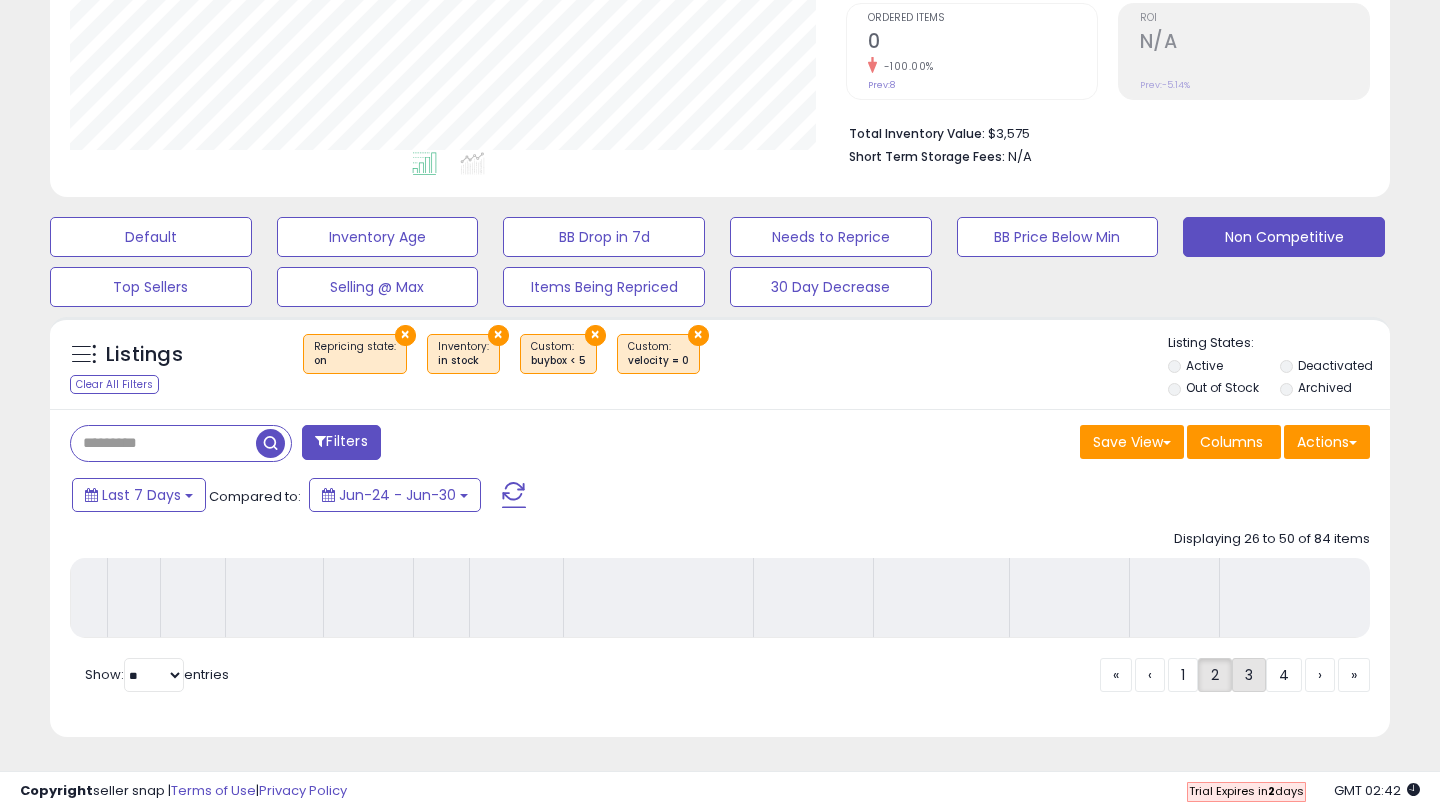 scroll, scrollTop: 413, scrollLeft: 0, axis: vertical 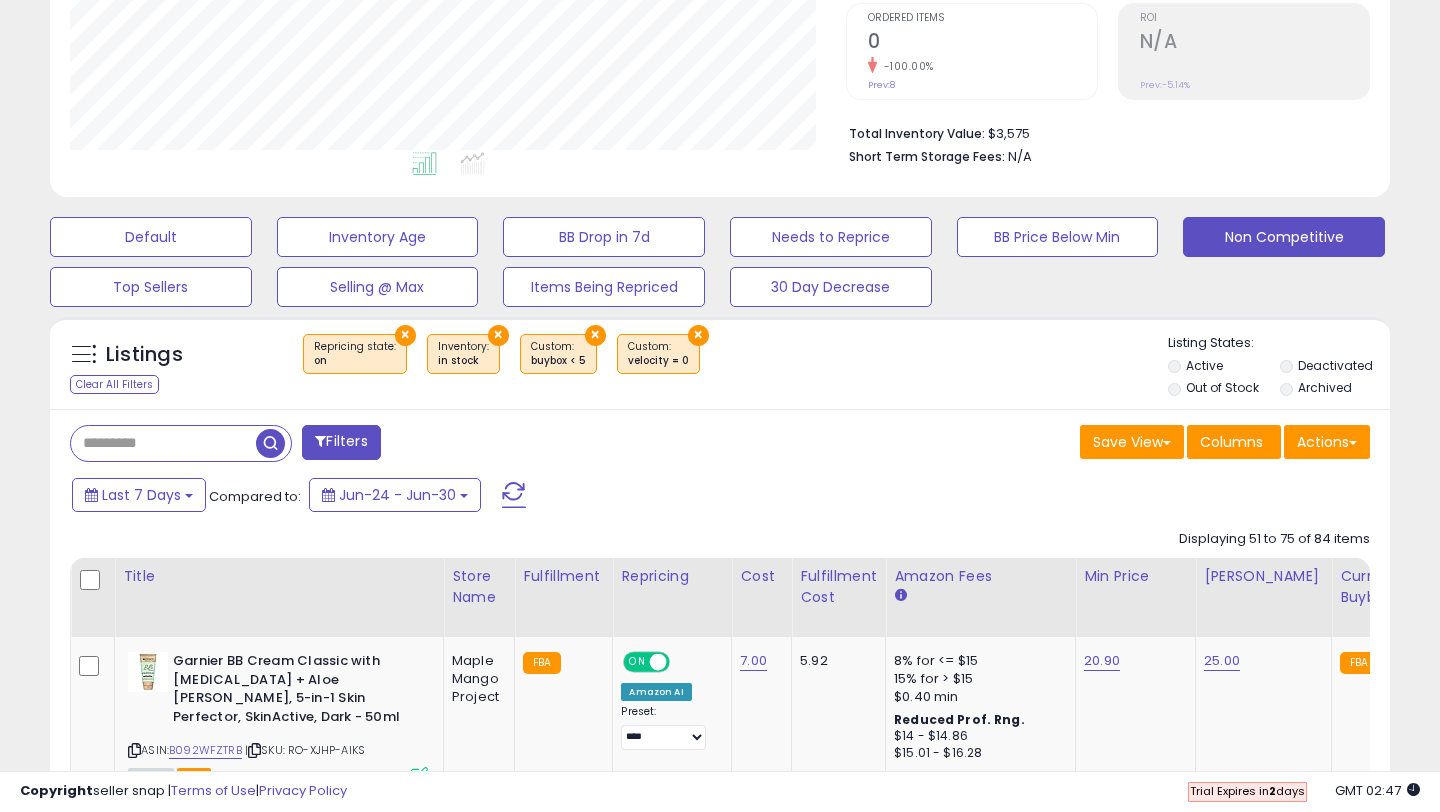 click at bounding box center [163, 443] 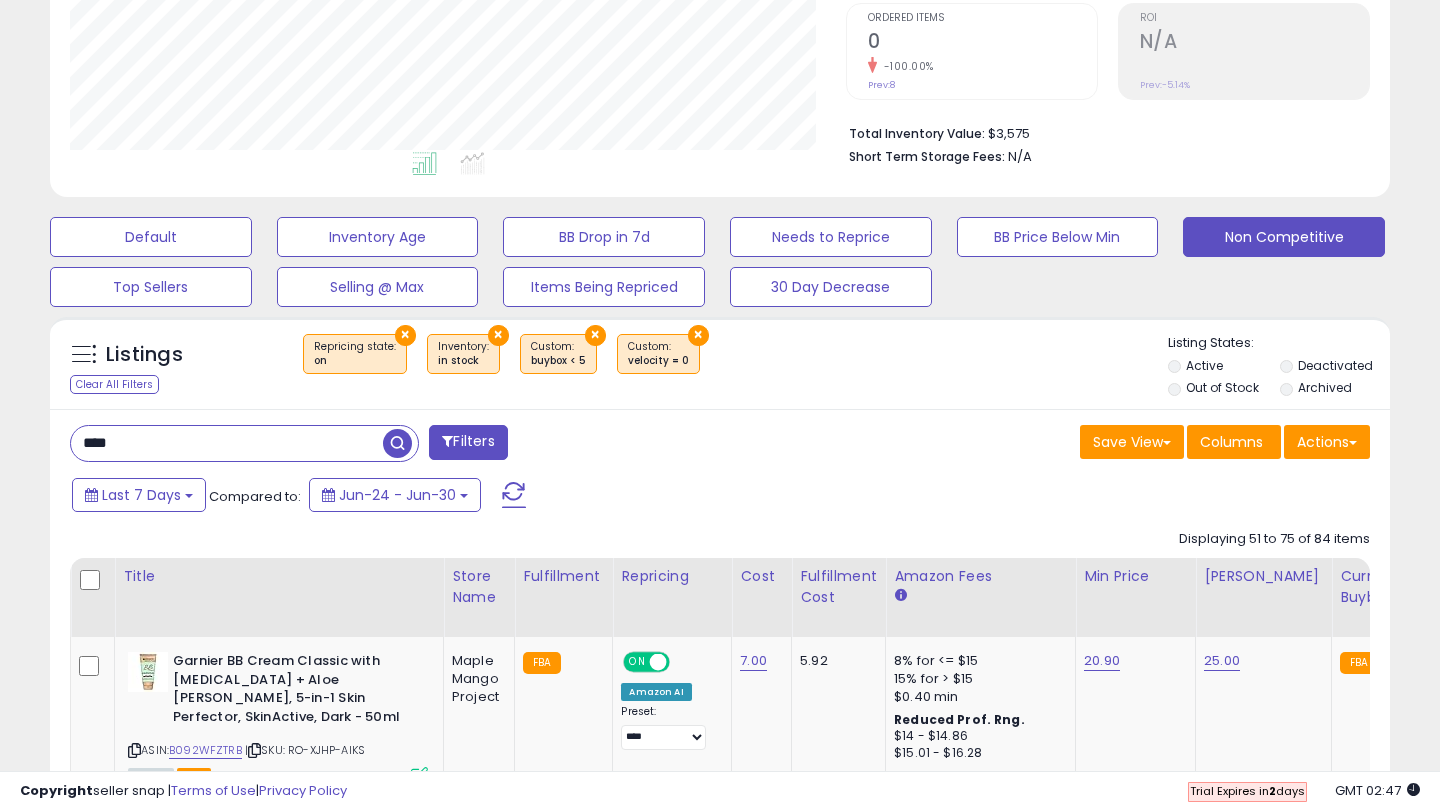 type on "****" 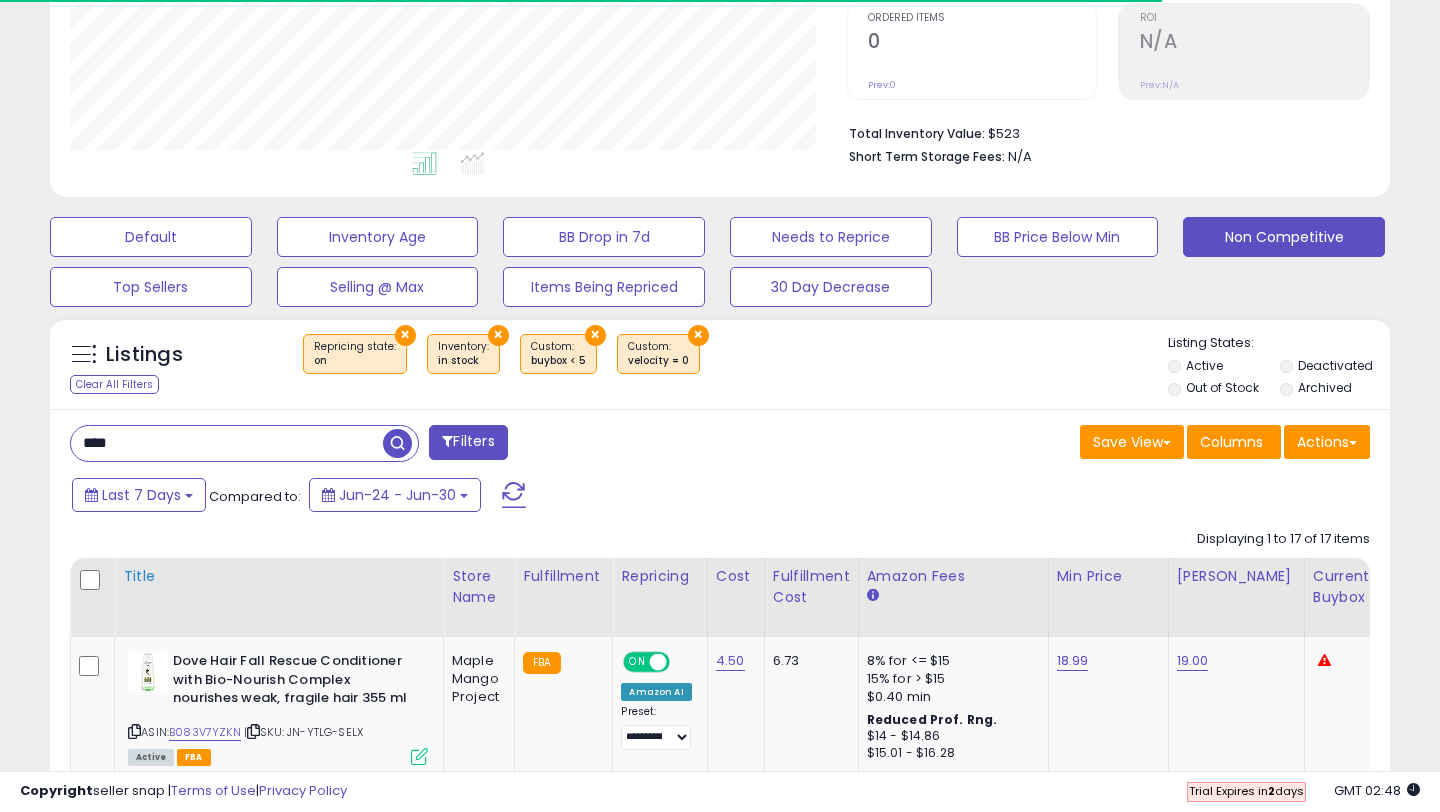 scroll, scrollTop: 606, scrollLeft: 0, axis: vertical 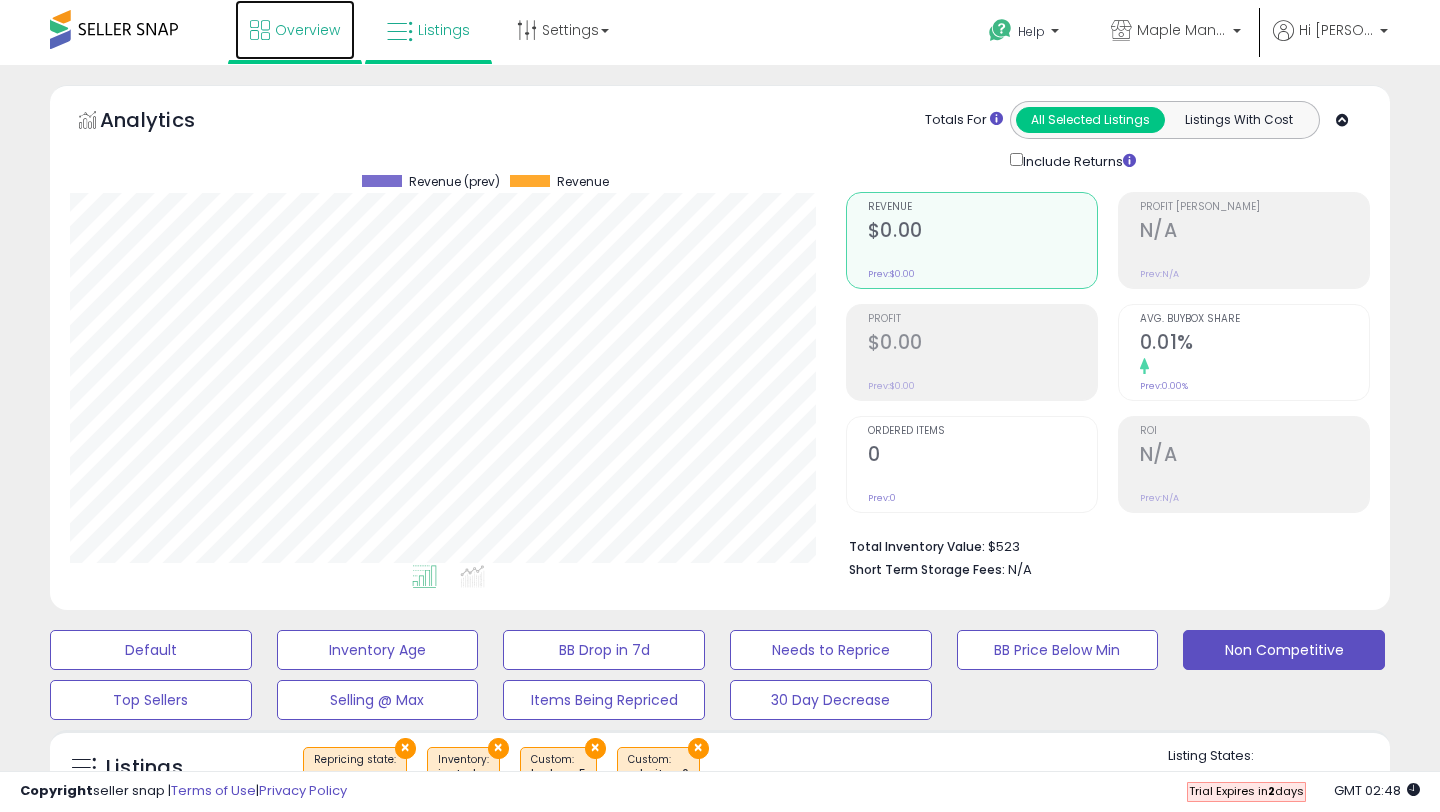 click on "Overview" at bounding box center [307, 30] 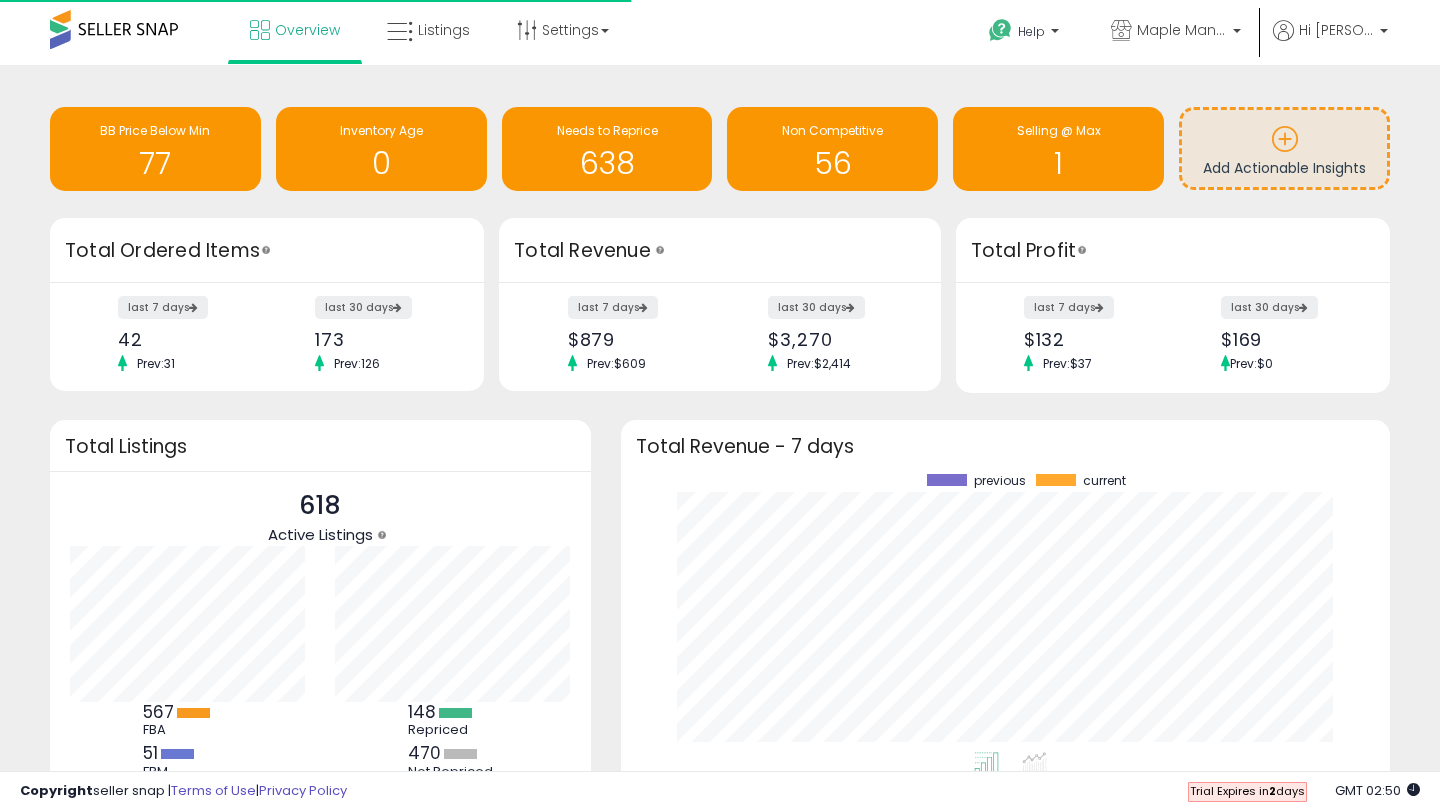 scroll, scrollTop: 0, scrollLeft: 0, axis: both 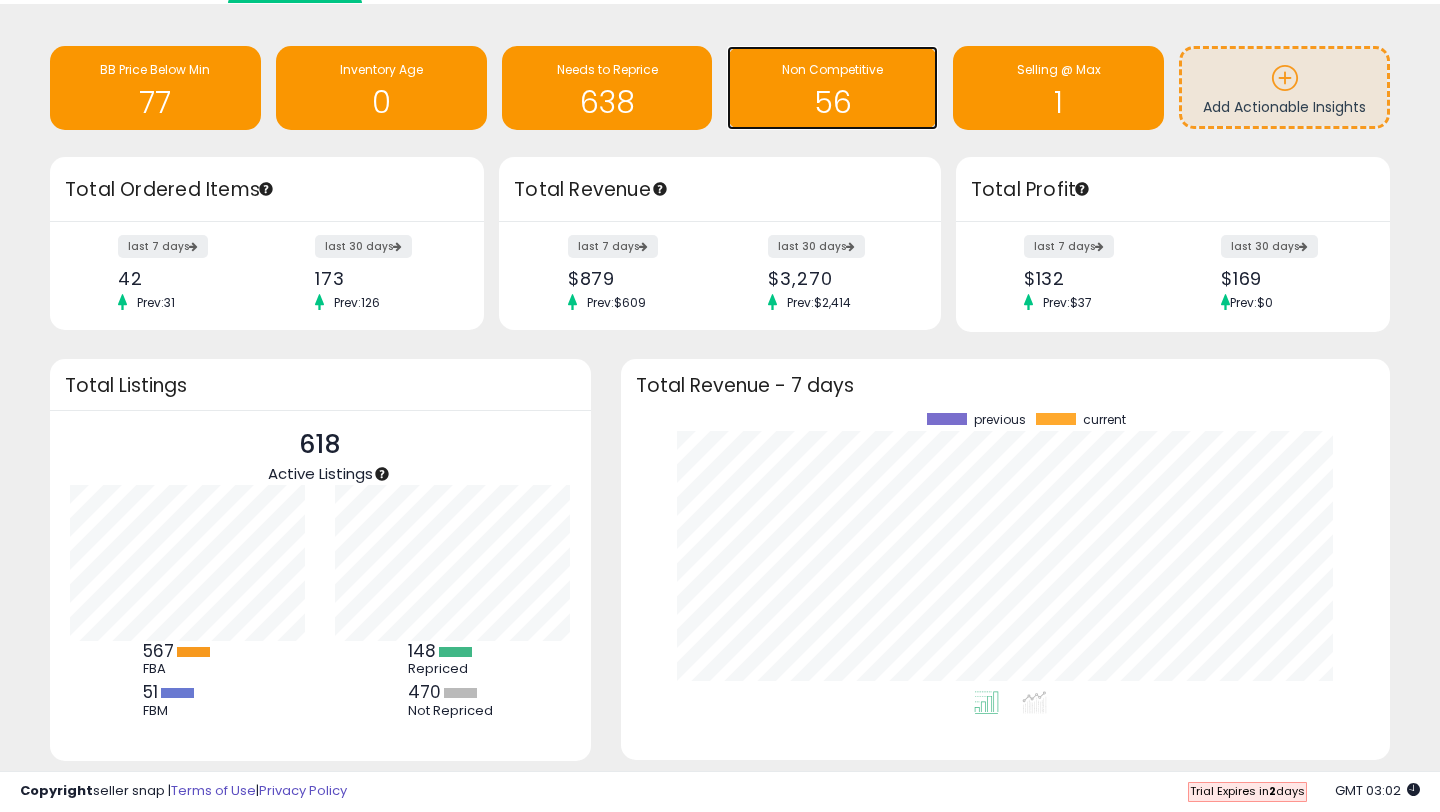 click on "56" at bounding box center [832, 102] 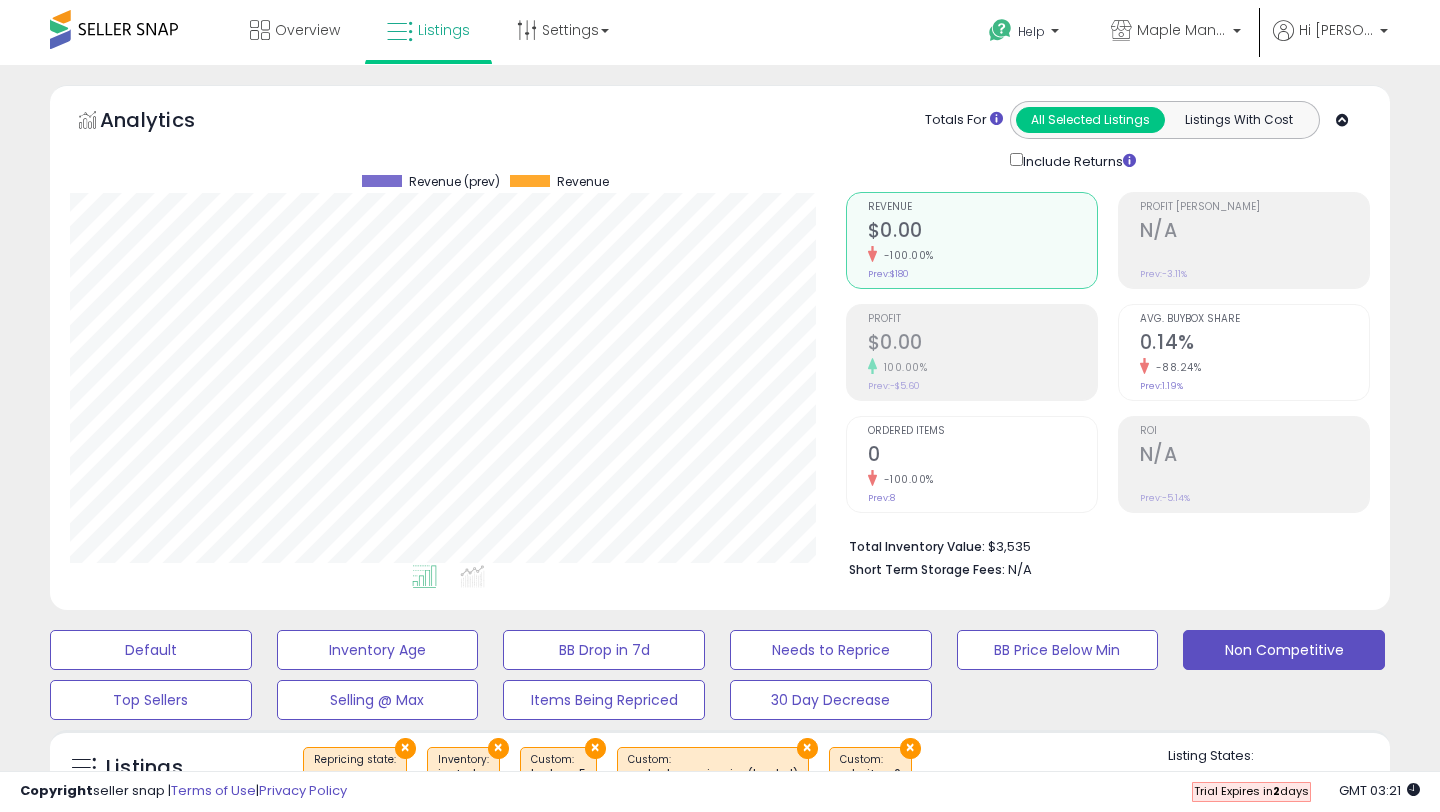 scroll, scrollTop: 0, scrollLeft: 0, axis: both 